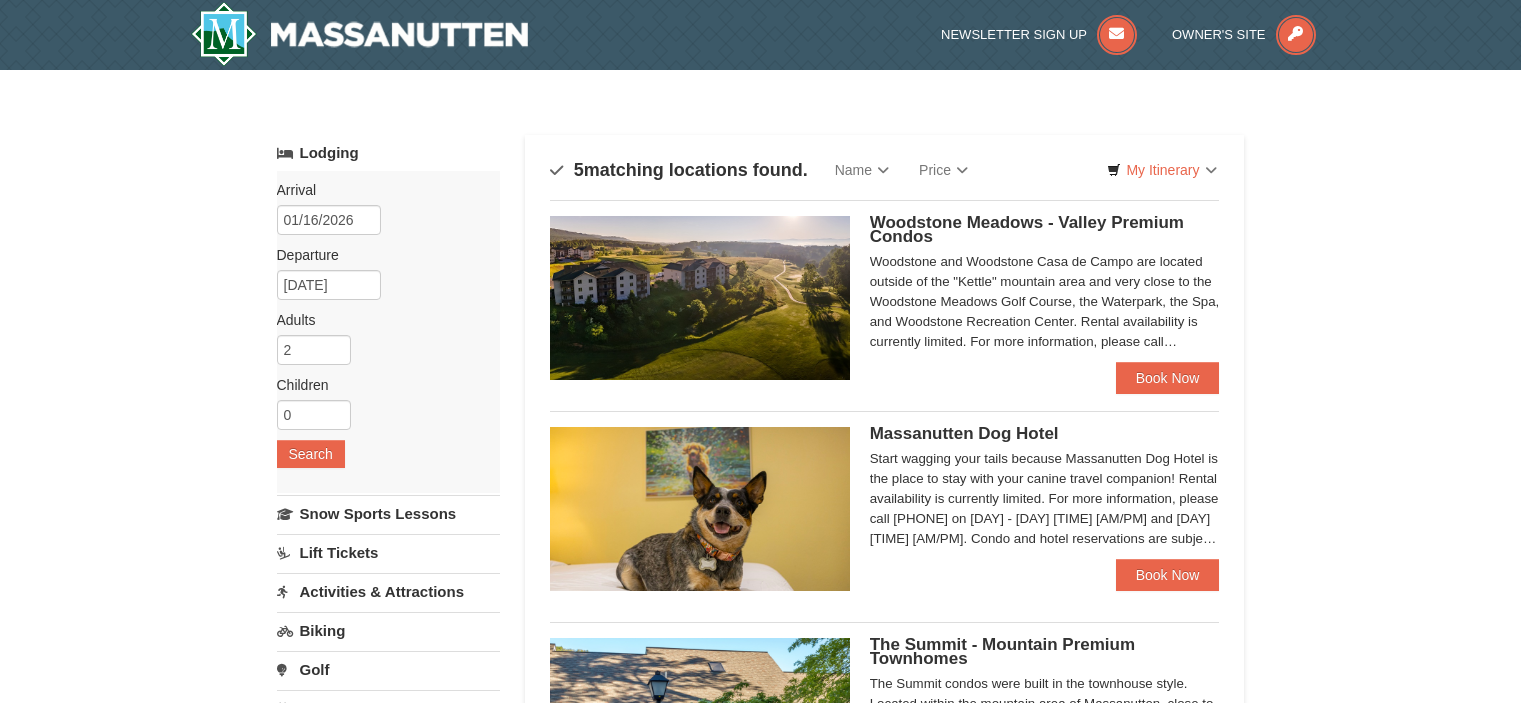 scroll, scrollTop: 100, scrollLeft: 0, axis: vertical 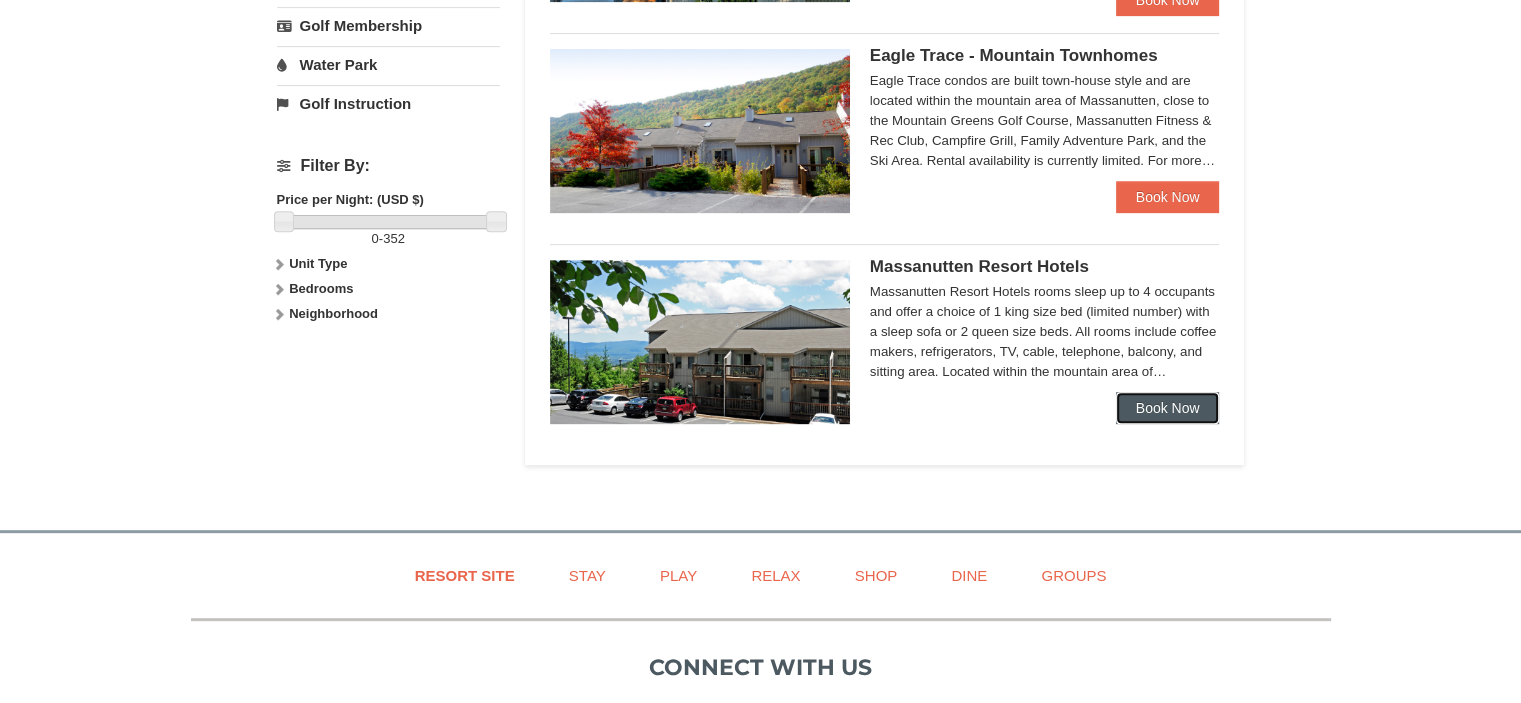click on "Book Now" at bounding box center (1168, 408) 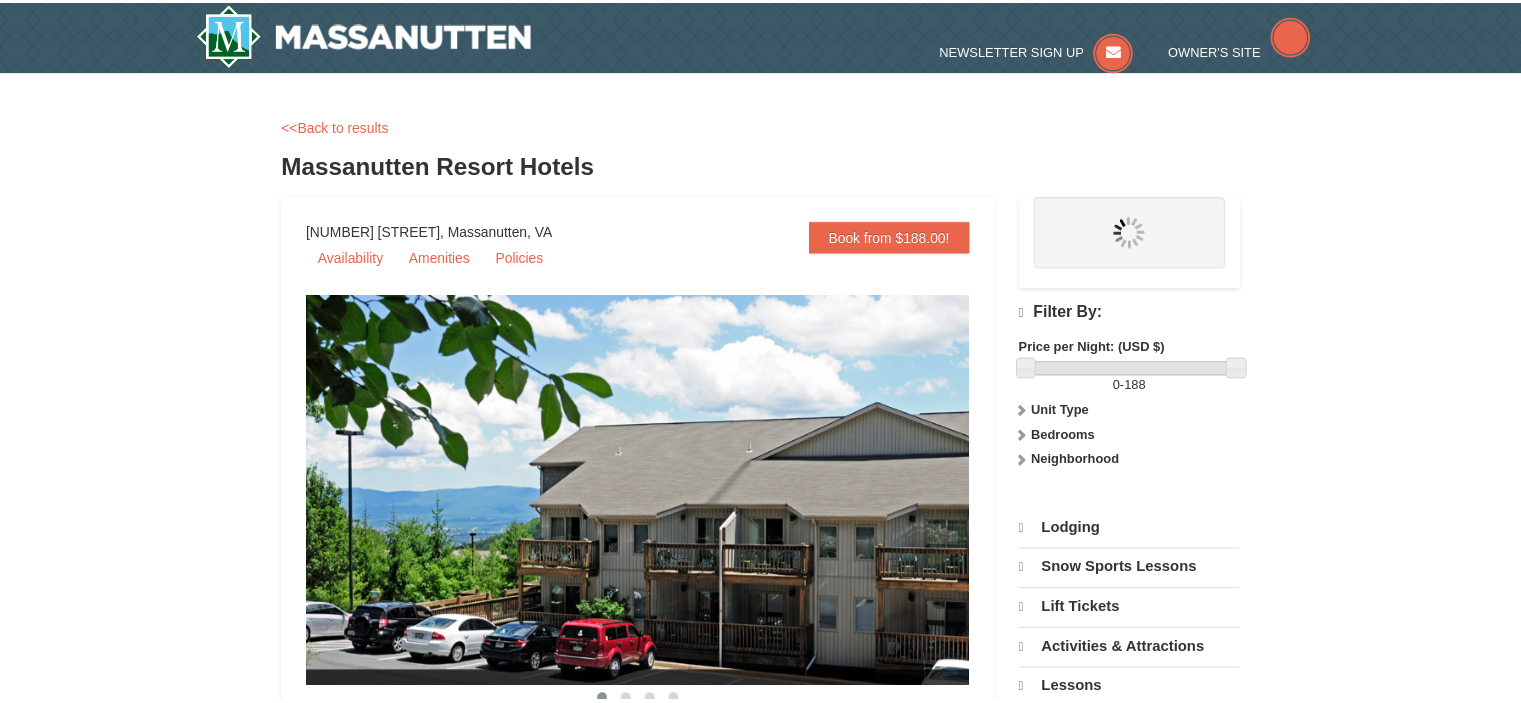 scroll, scrollTop: 0, scrollLeft: 0, axis: both 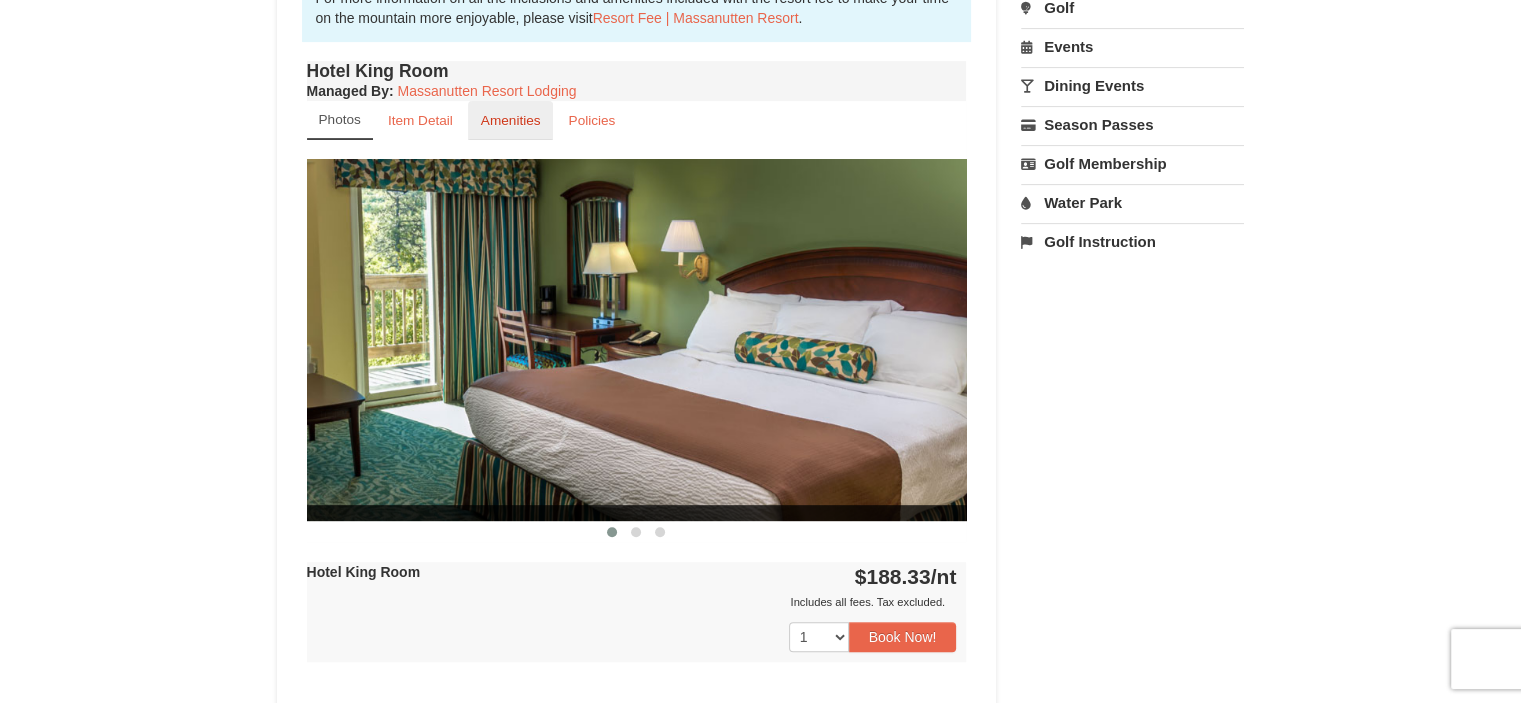 click on "Amenities" at bounding box center (511, 120) 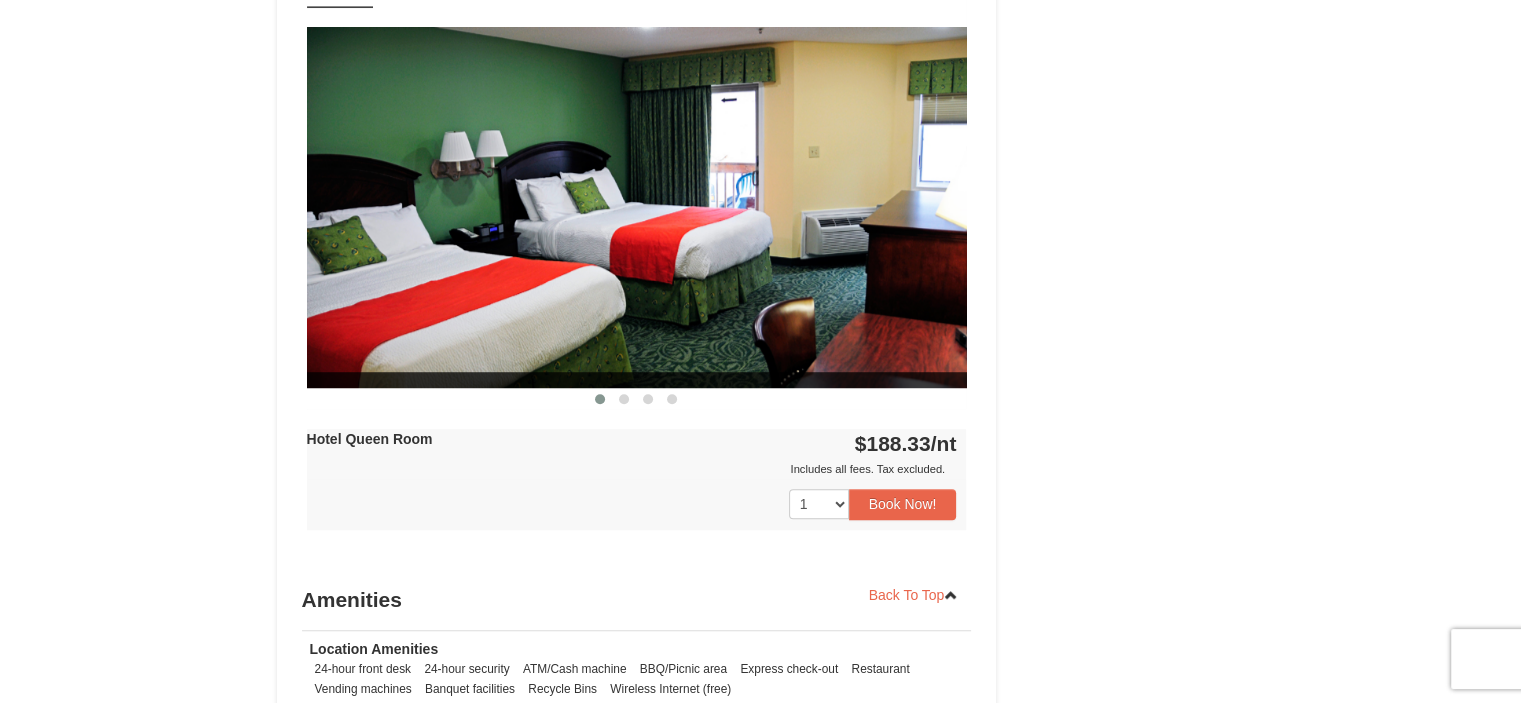 scroll, scrollTop: 1300, scrollLeft: 0, axis: vertical 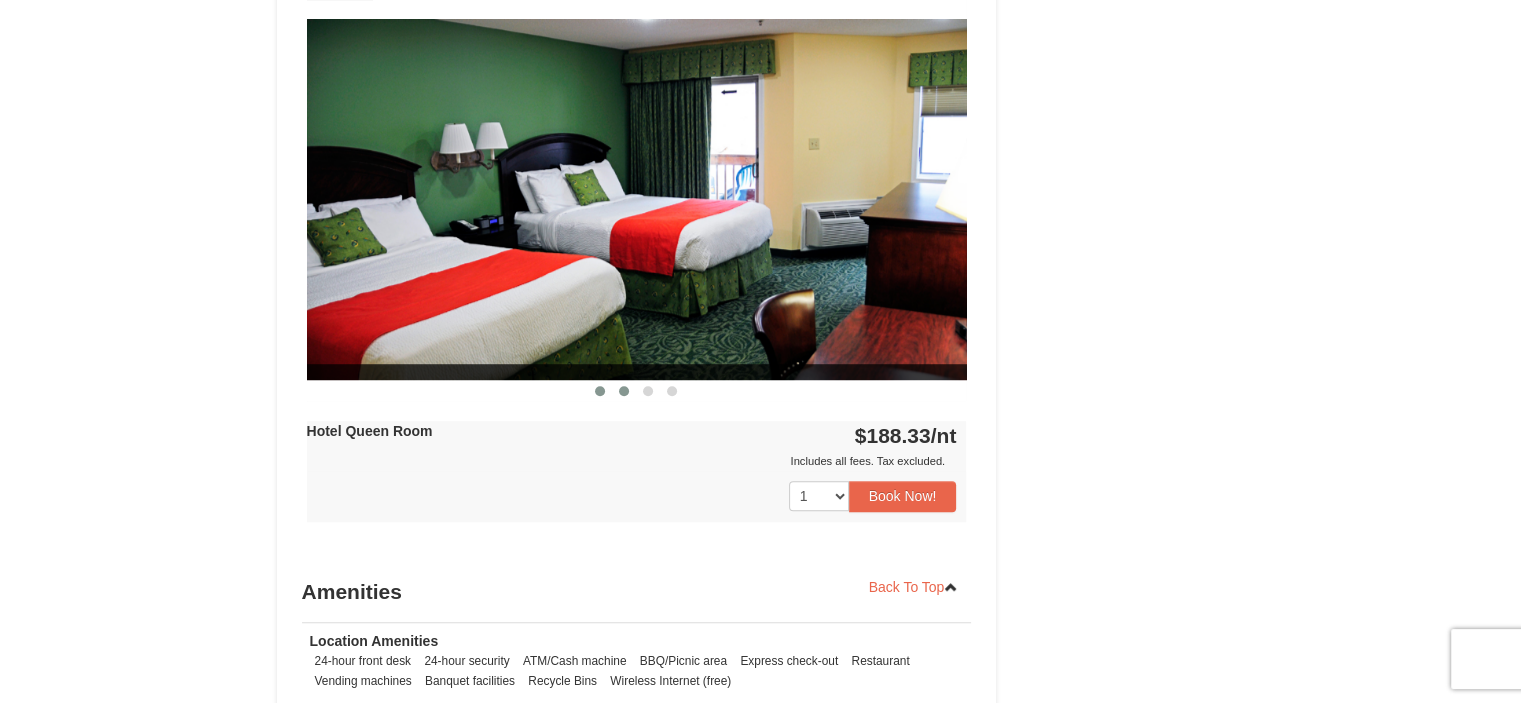 click at bounding box center [624, 391] 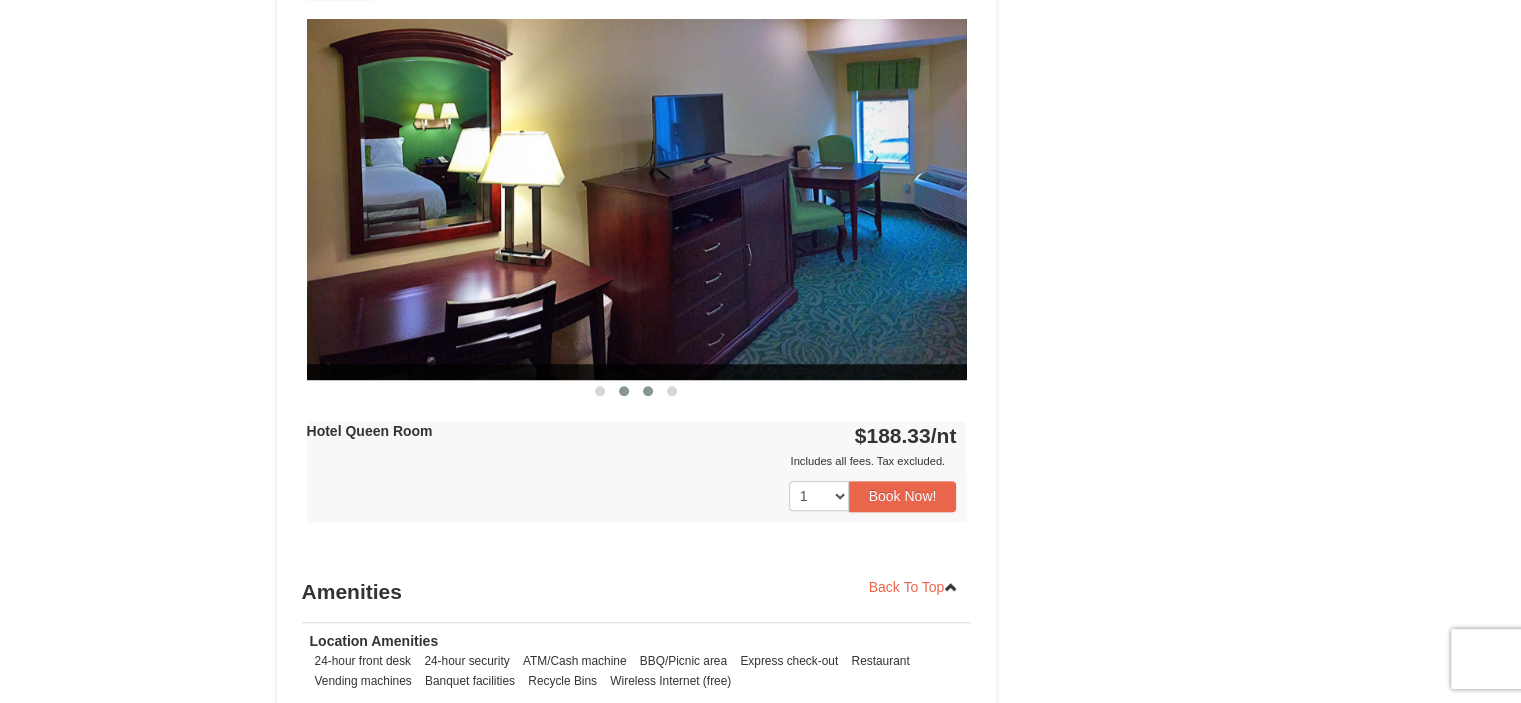 click at bounding box center (648, 391) 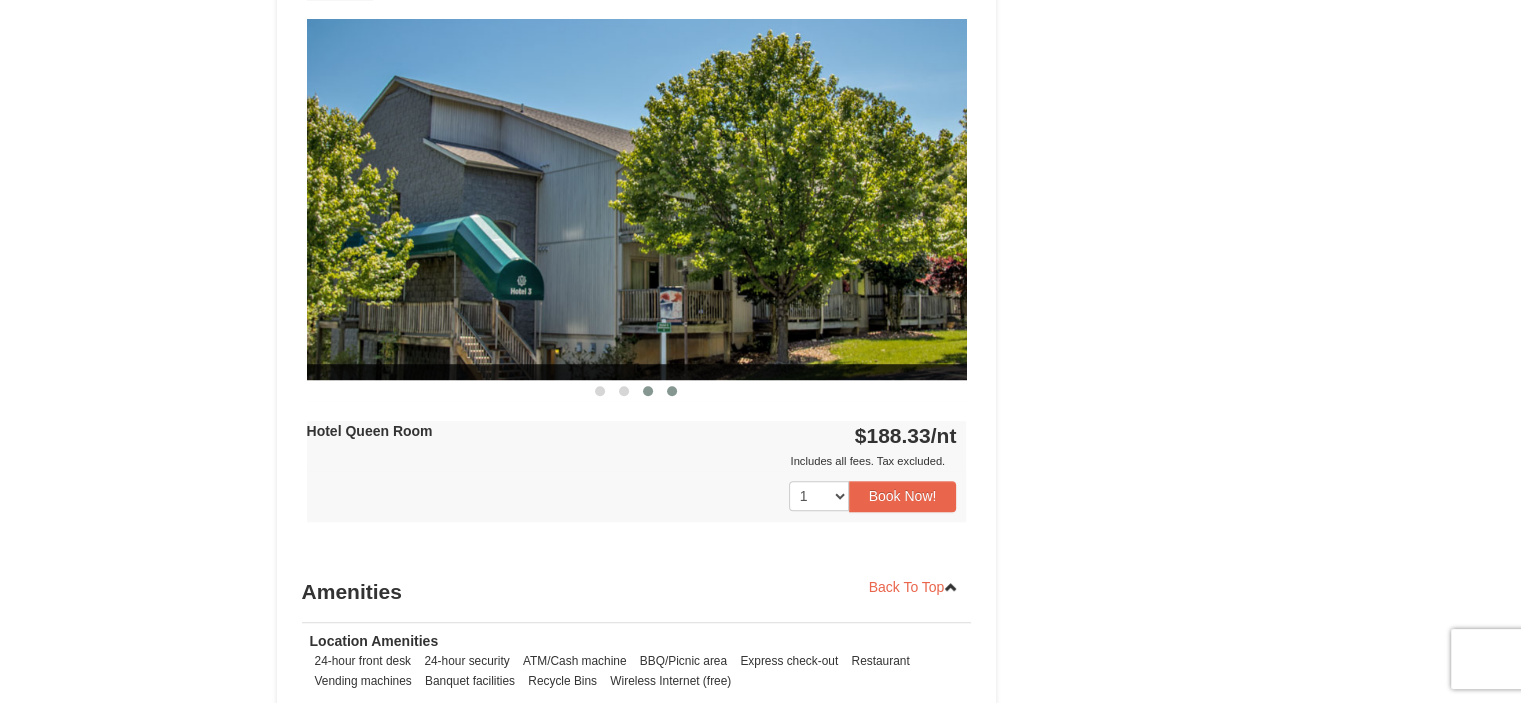 click at bounding box center [672, 391] 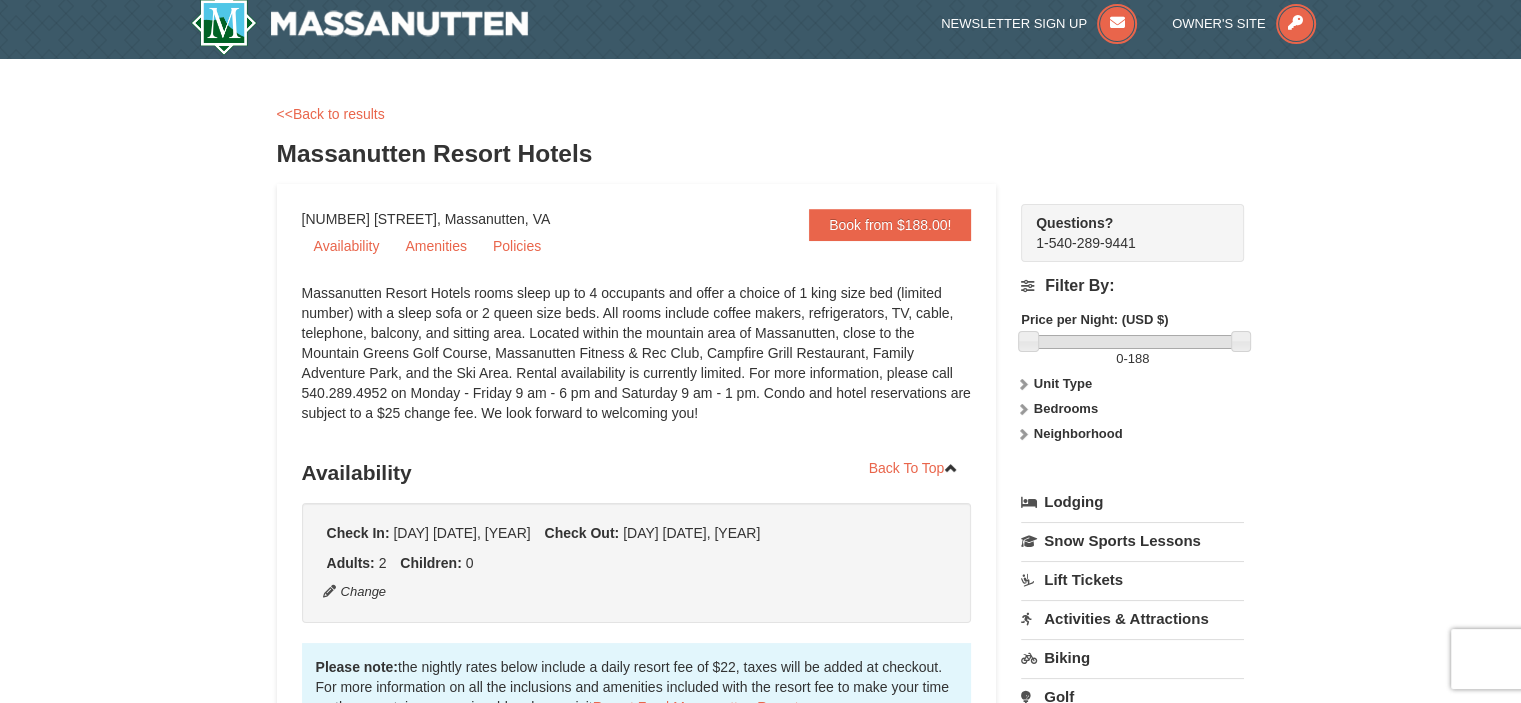 scroll, scrollTop: 0, scrollLeft: 0, axis: both 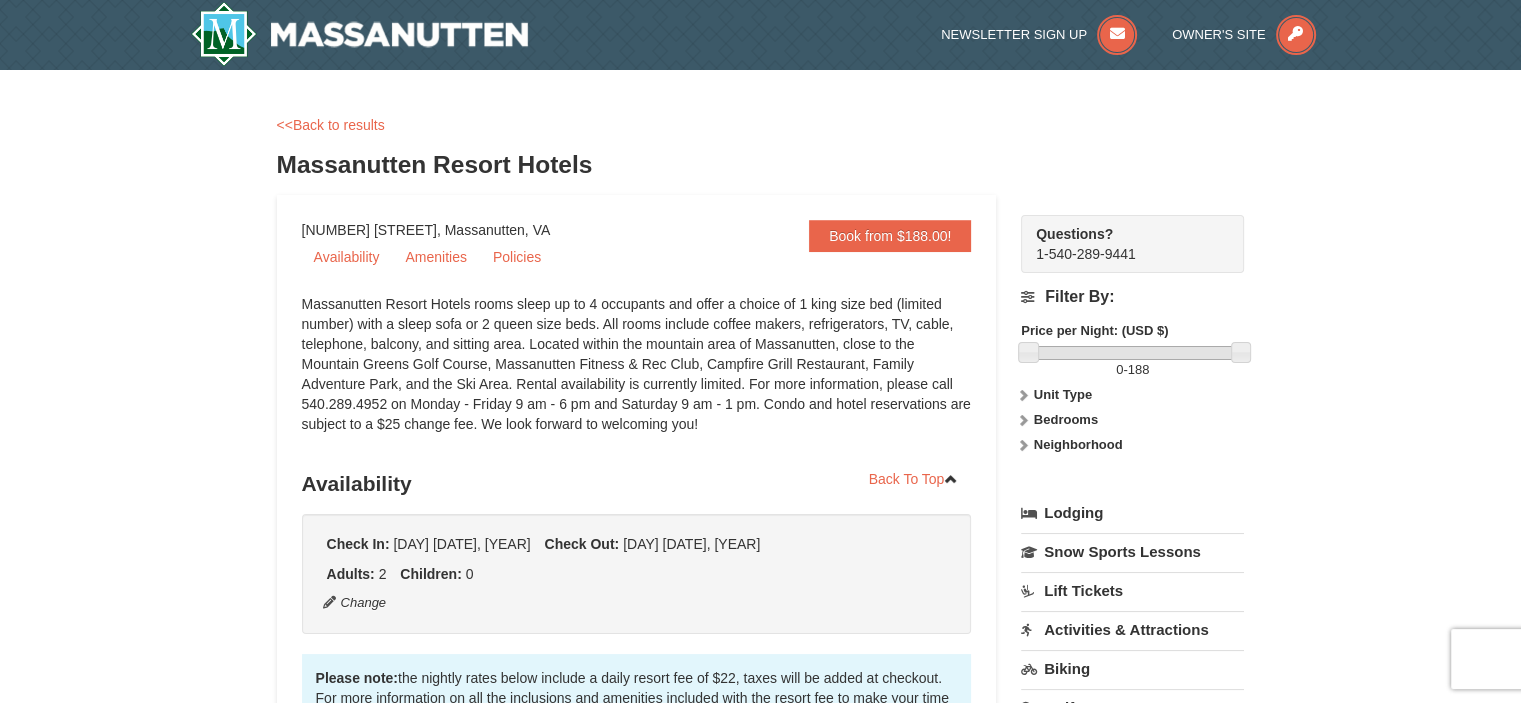 drag, startPoint x: 488, startPoint y: 324, endPoint x: 902, endPoint y: 424, distance: 425.9061 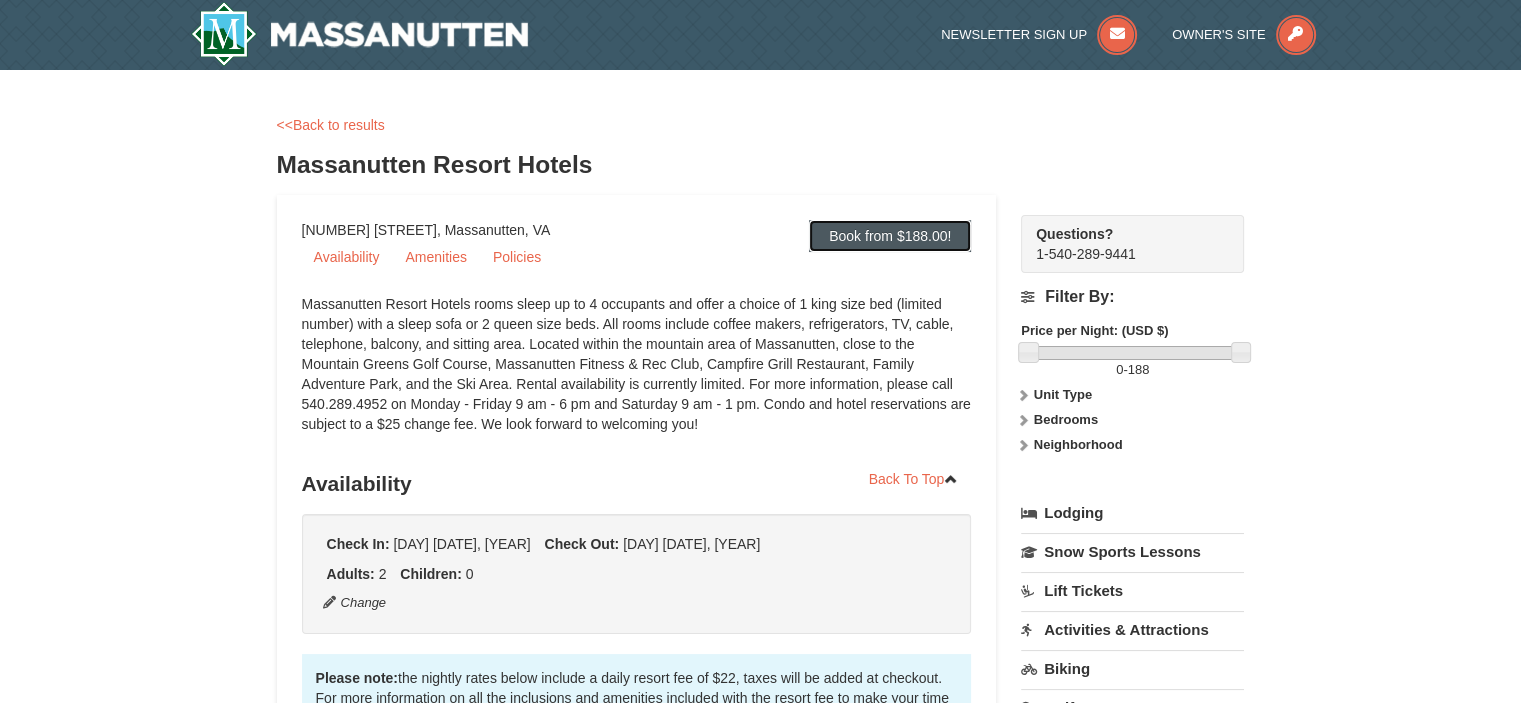 click on "Book from $188.00!" at bounding box center [890, 236] 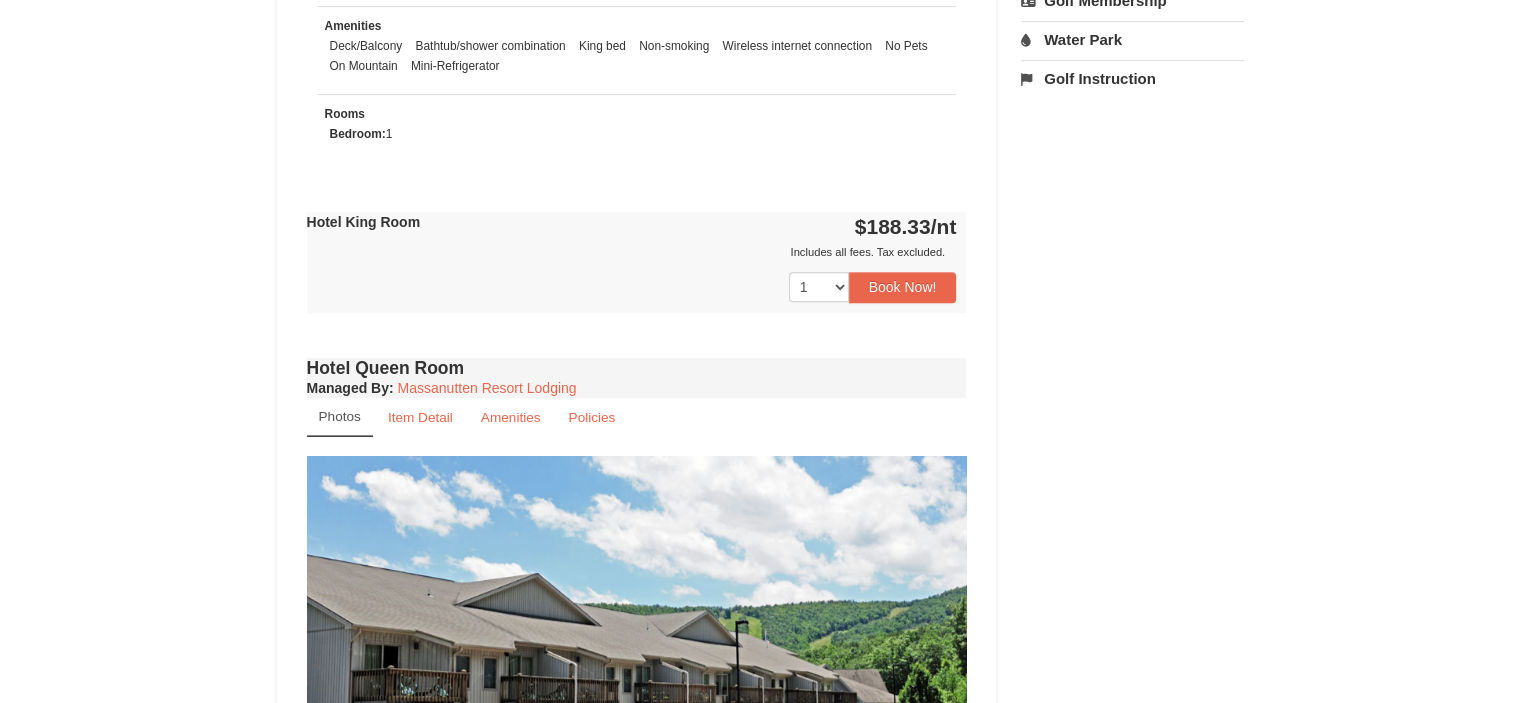 scroll, scrollTop: 864, scrollLeft: 0, axis: vertical 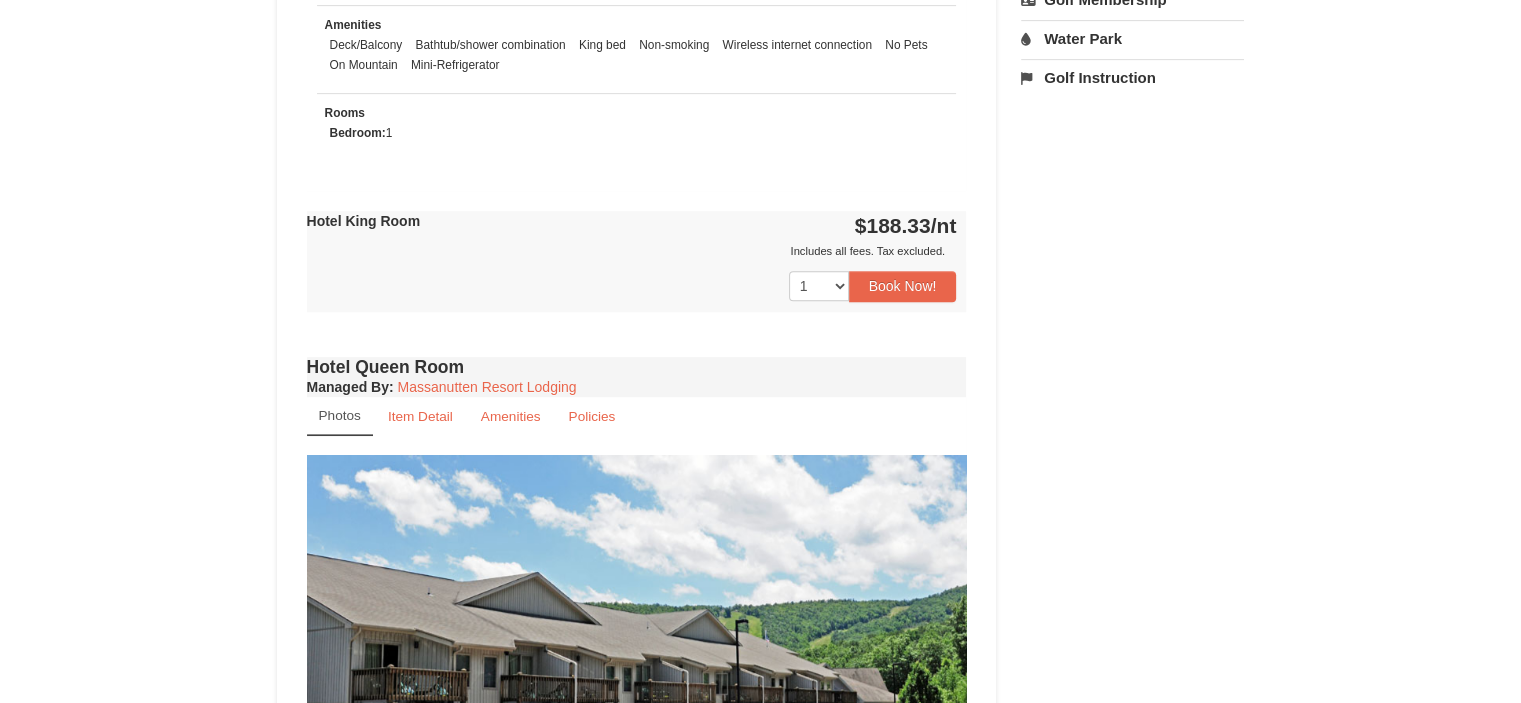 click on "1
2
3
4
5
6
7
8
9
10
11
12 13 14 15 16 17 18" at bounding box center (637, 286) 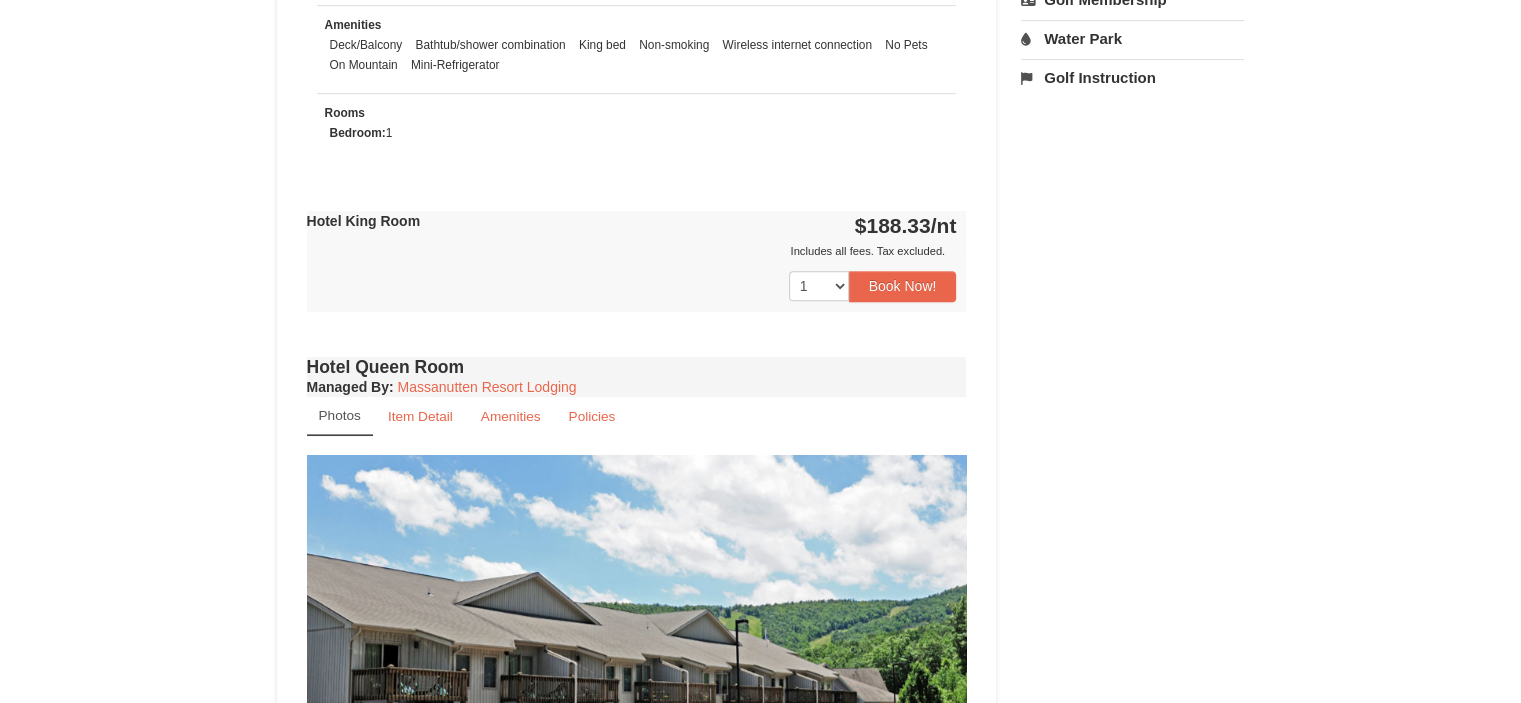 drag, startPoint x: 444, startPoint y: 230, endPoint x: 411, endPoint y: 219, distance: 34.785053 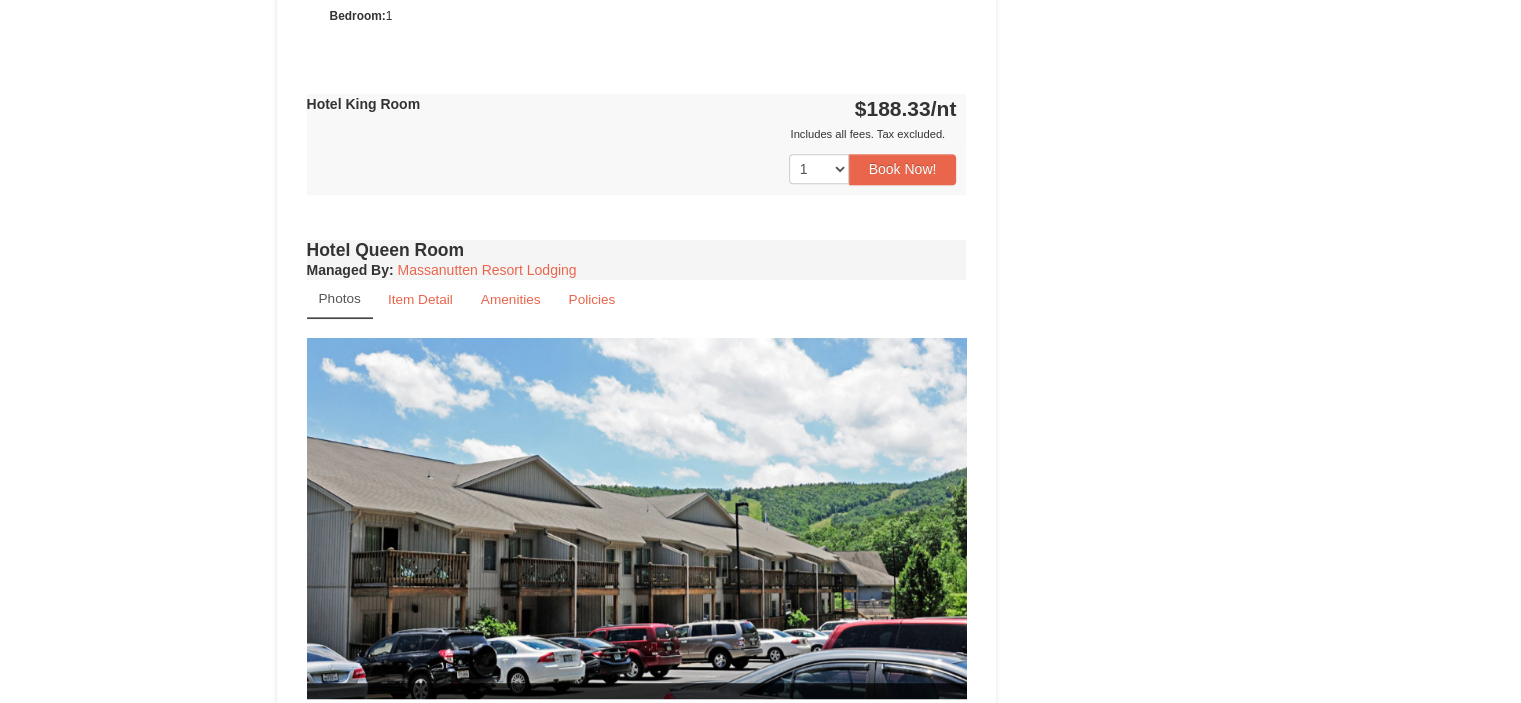 scroll, scrollTop: 1164, scrollLeft: 0, axis: vertical 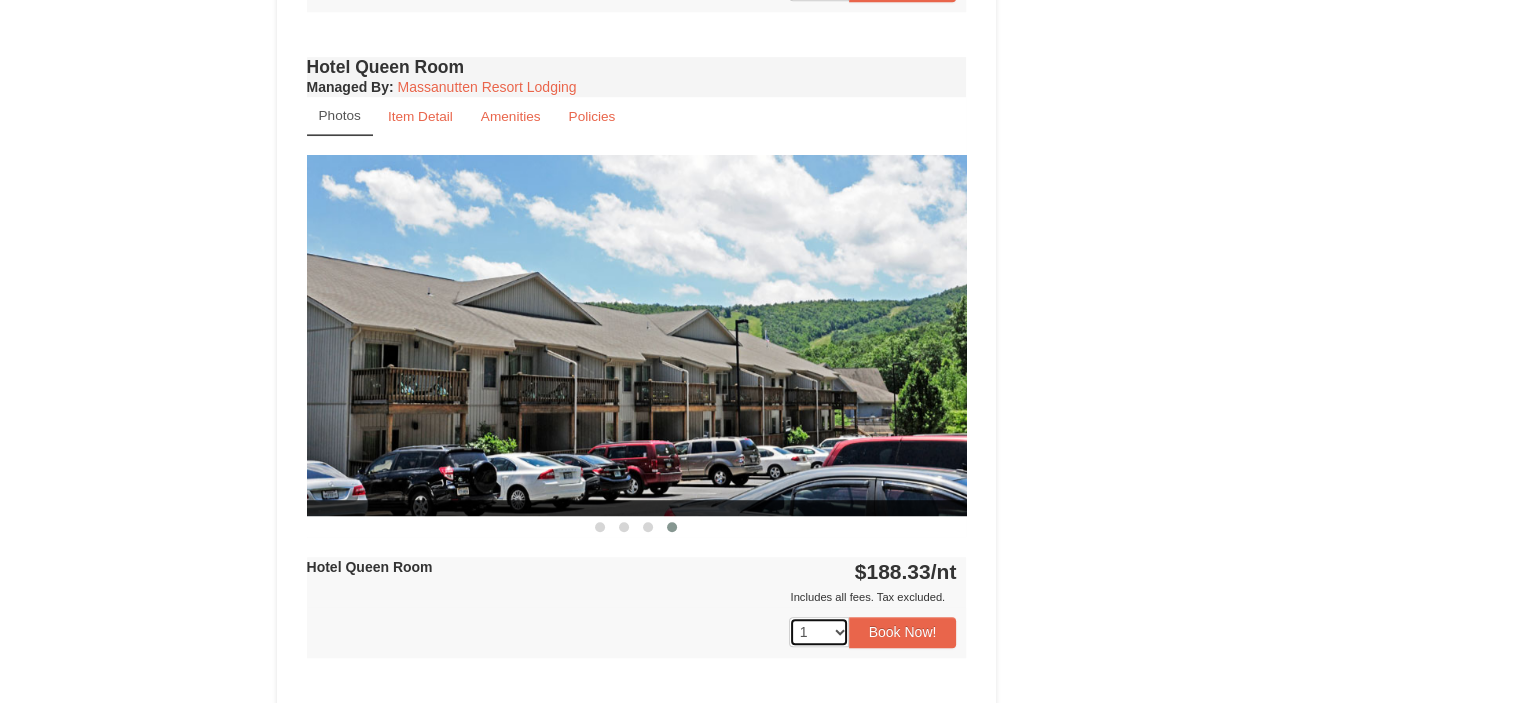 click on "1
2
3
4
5
6
7
8
9
10
11
12
13
14 15 16 17 18" at bounding box center [819, 632] 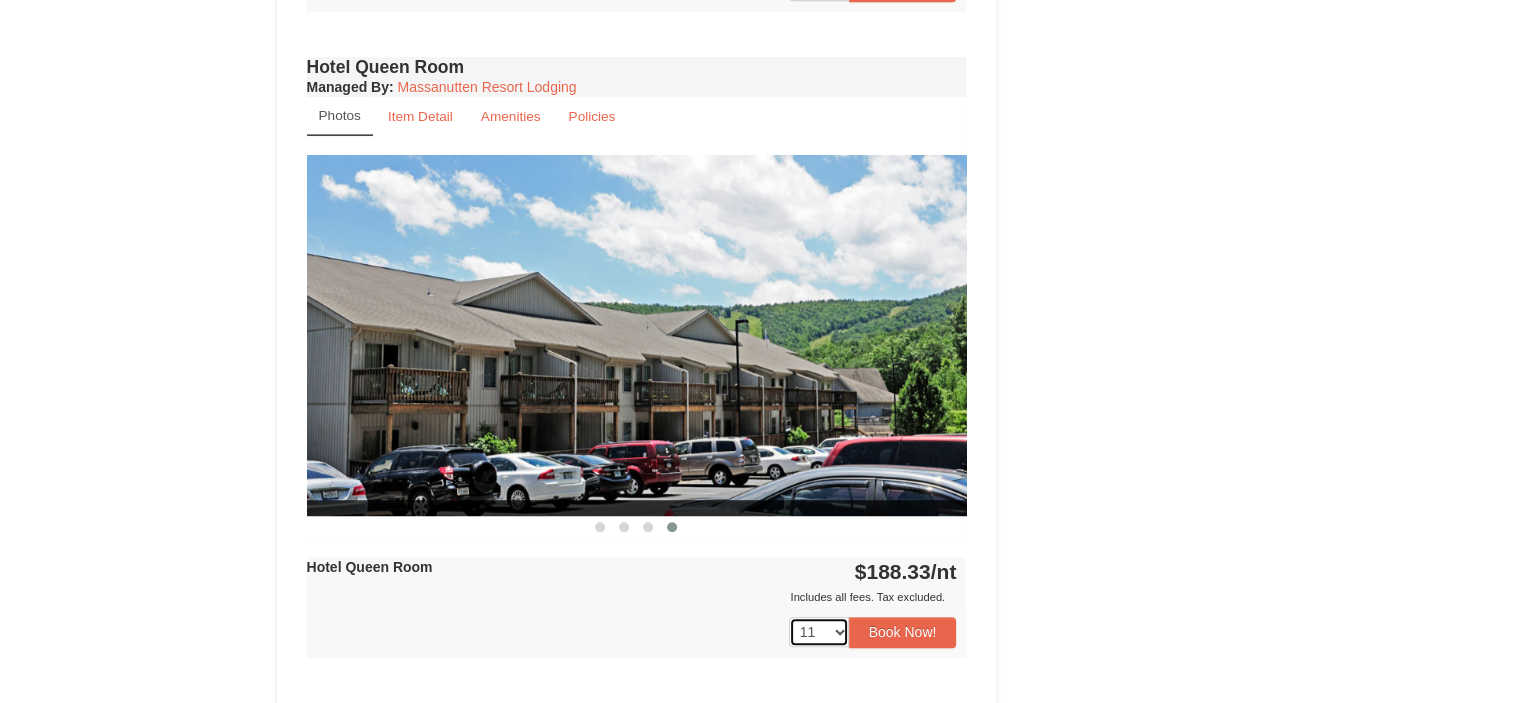 click on "1
2
3
4
5
6
7
8
9
10
11
12
13
14 15 16 17 18" at bounding box center (819, 632) 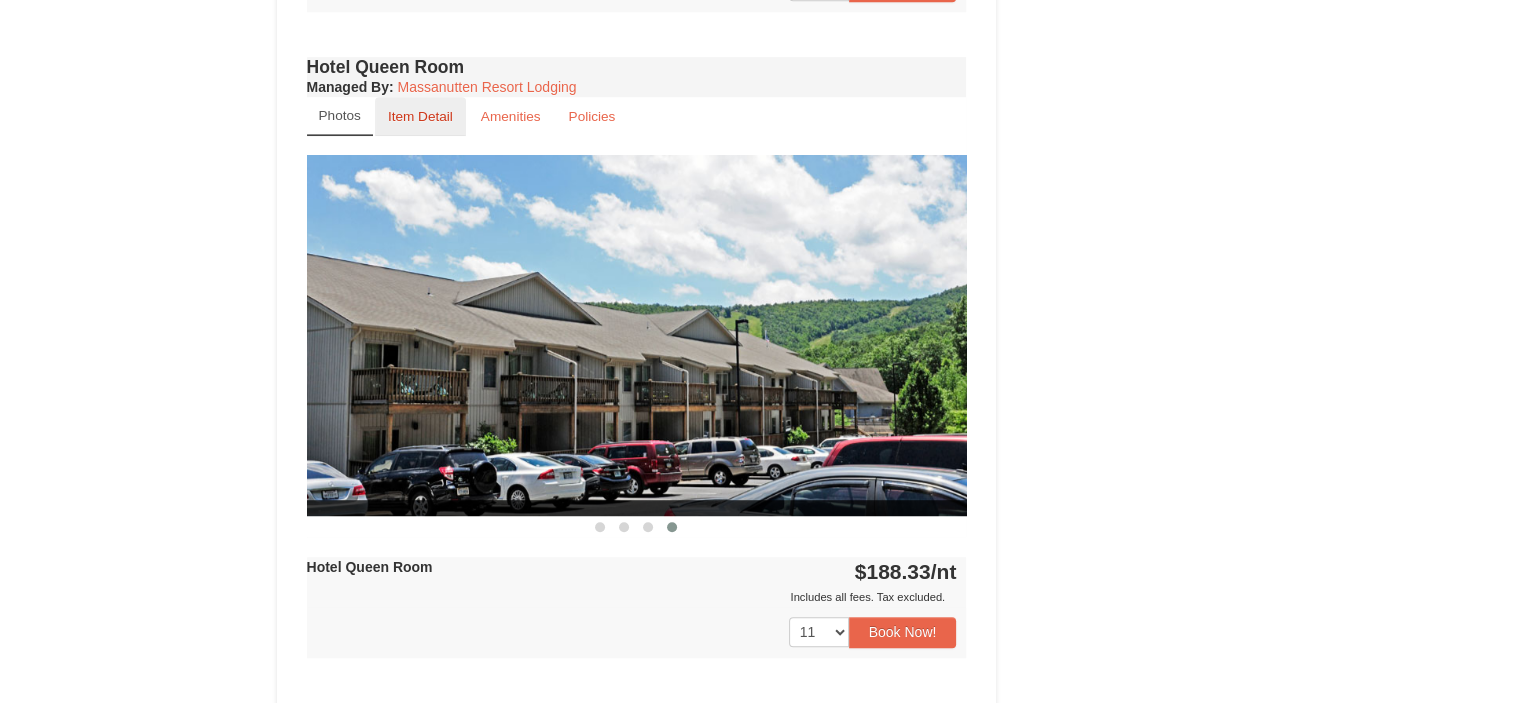 click on "Item Detail" at bounding box center [420, 116] 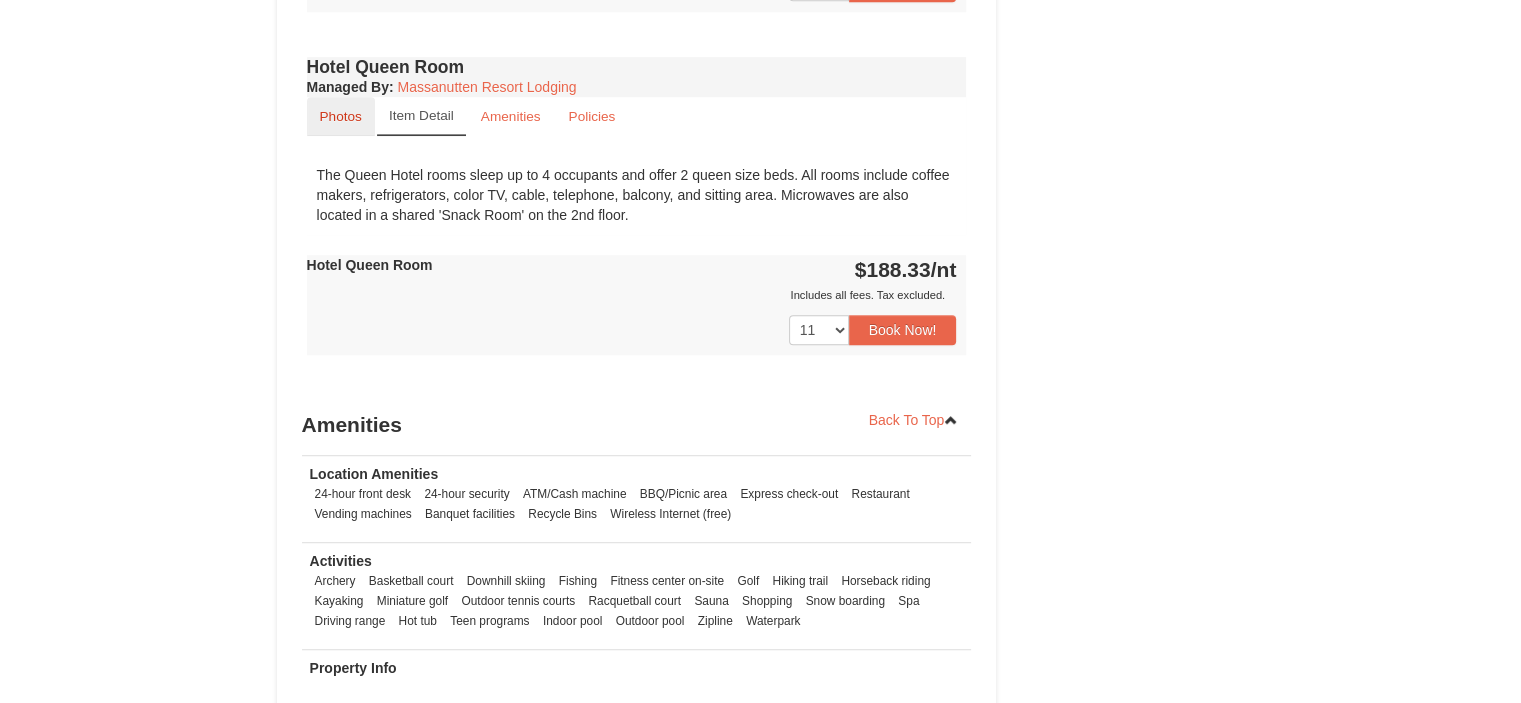 click on "Photos" at bounding box center (341, 116) 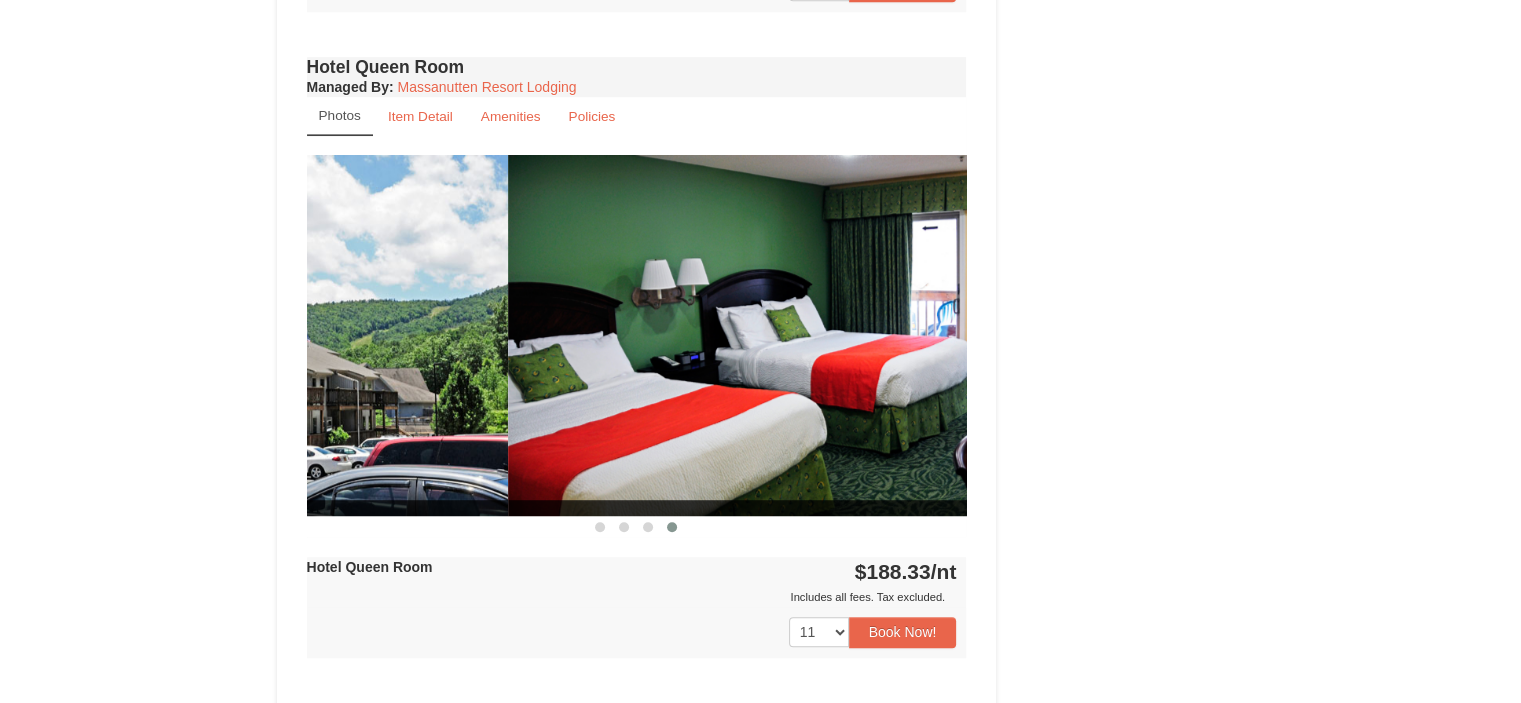 drag, startPoint x: 787, startPoint y: 371, endPoint x: 336, endPoint y: 361, distance: 451.11084 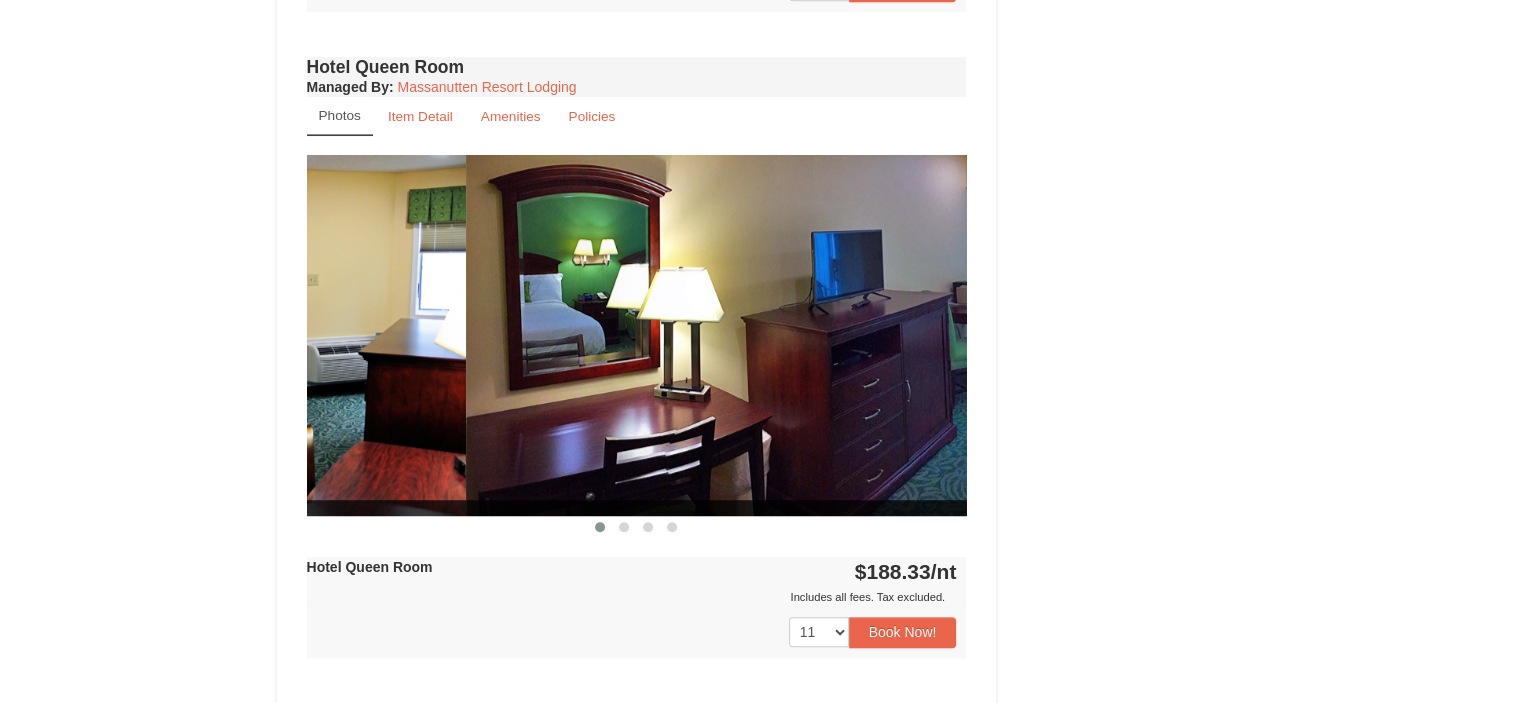 drag, startPoint x: 780, startPoint y: 359, endPoint x: 279, endPoint y: 367, distance: 501.06387 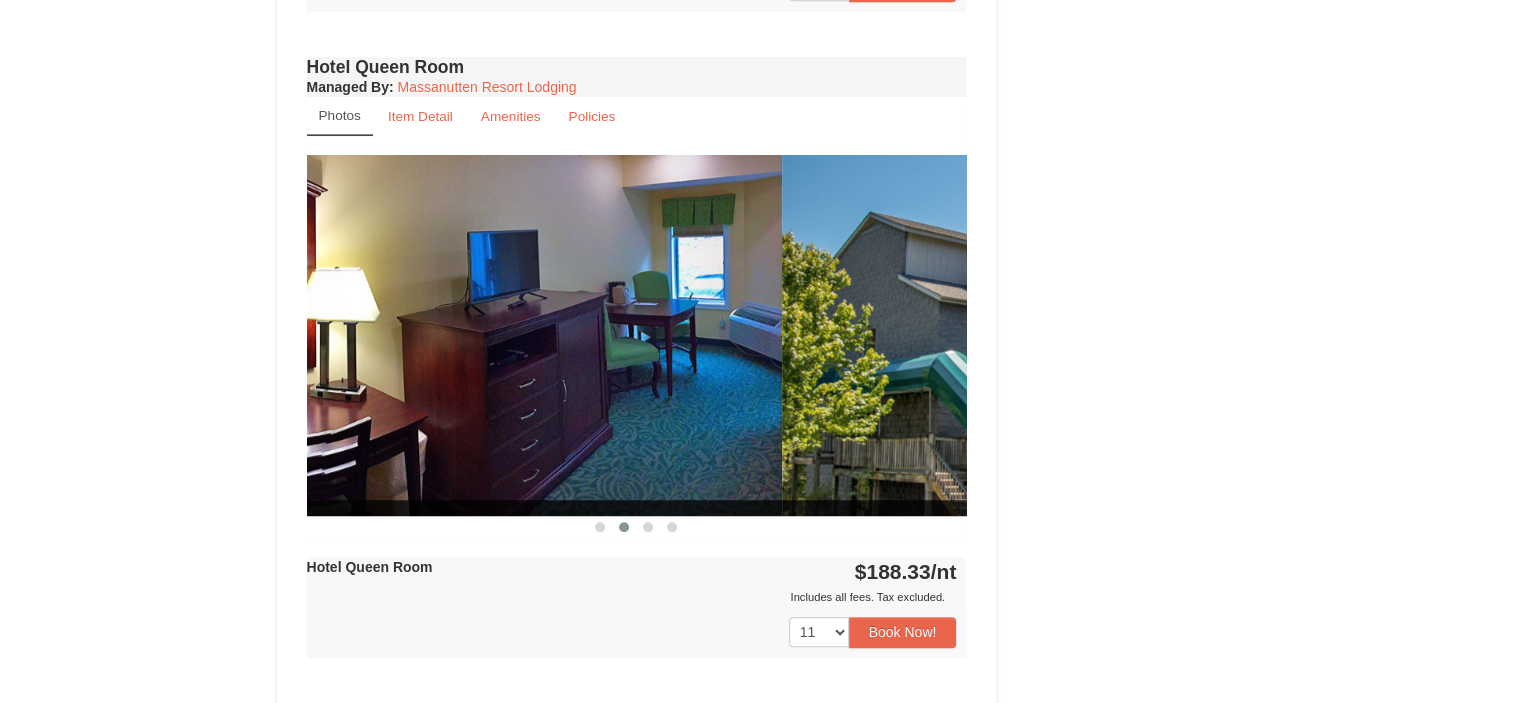 drag, startPoint x: 628, startPoint y: 383, endPoint x: 358, endPoint y: 382, distance: 270.00186 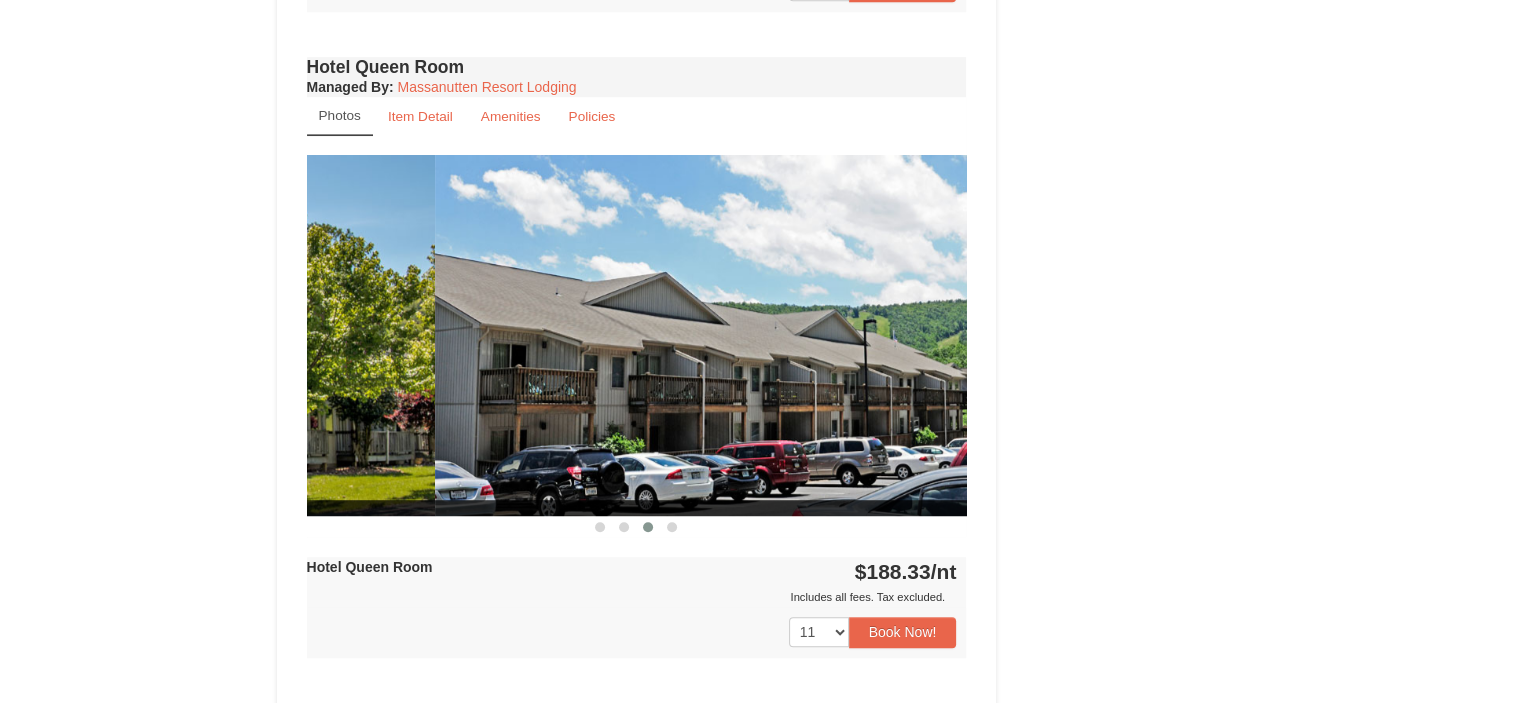 drag, startPoint x: 352, startPoint y: 352, endPoint x: 484, endPoint y: 454, distance: 166.81726 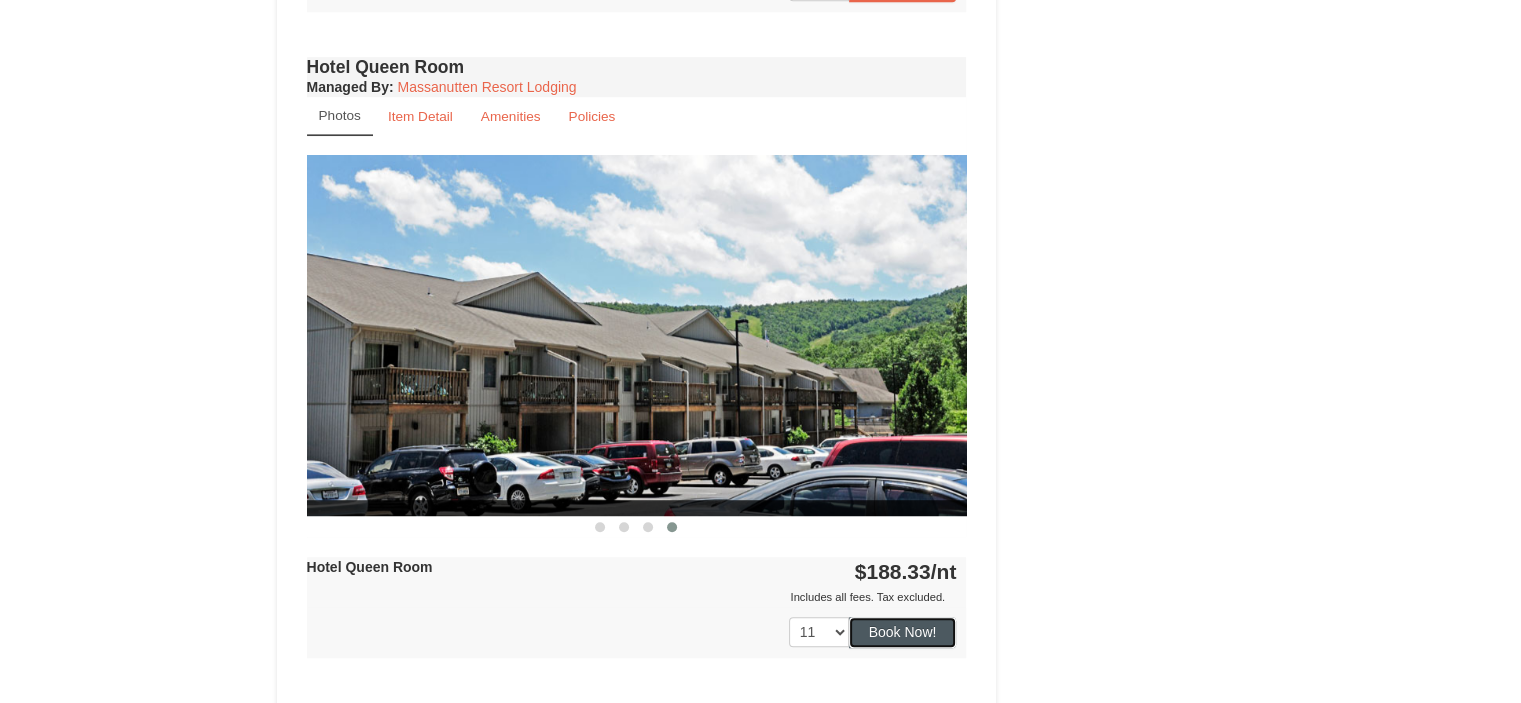 click on "Book Now!" at bounding box center [903, 632] 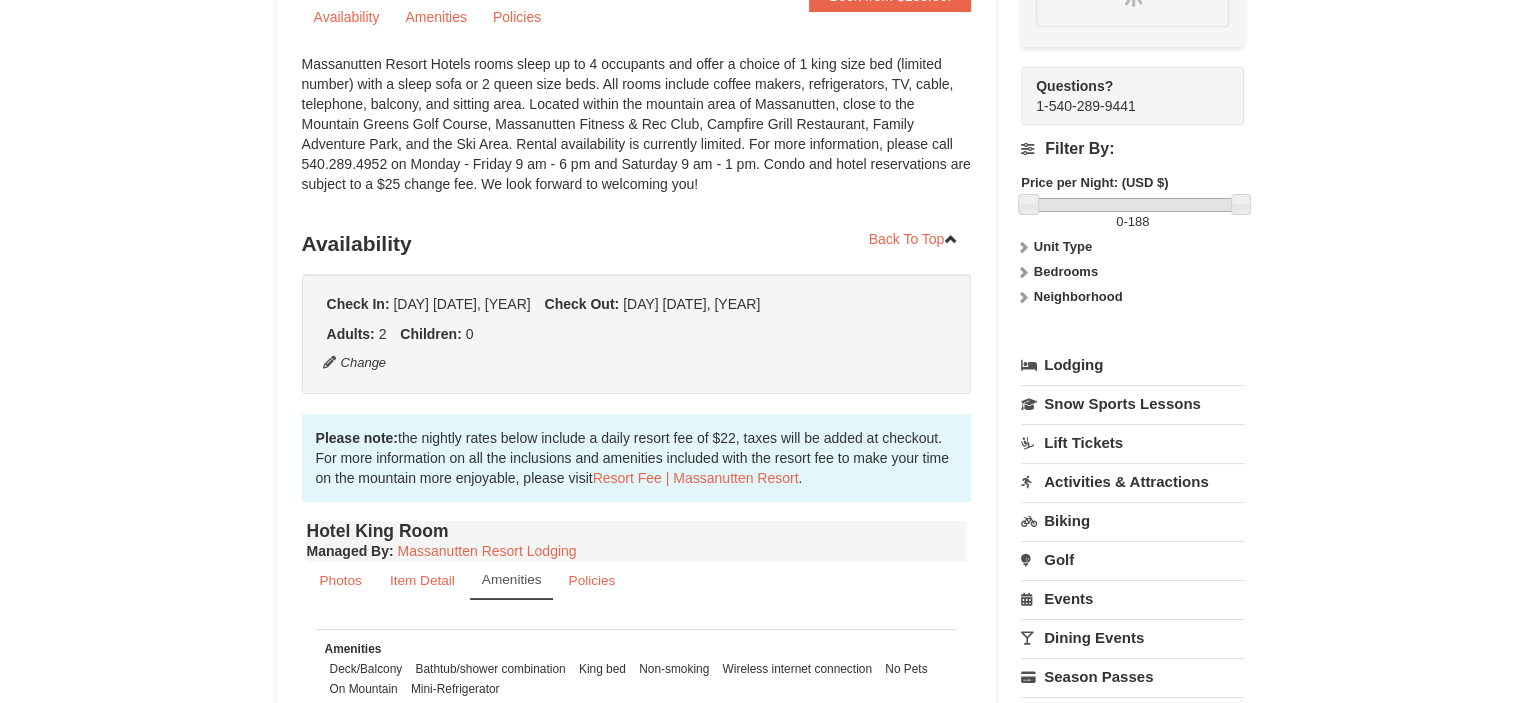scroll, scrollTop: 195, scrollLeft: 0, axis: vertical 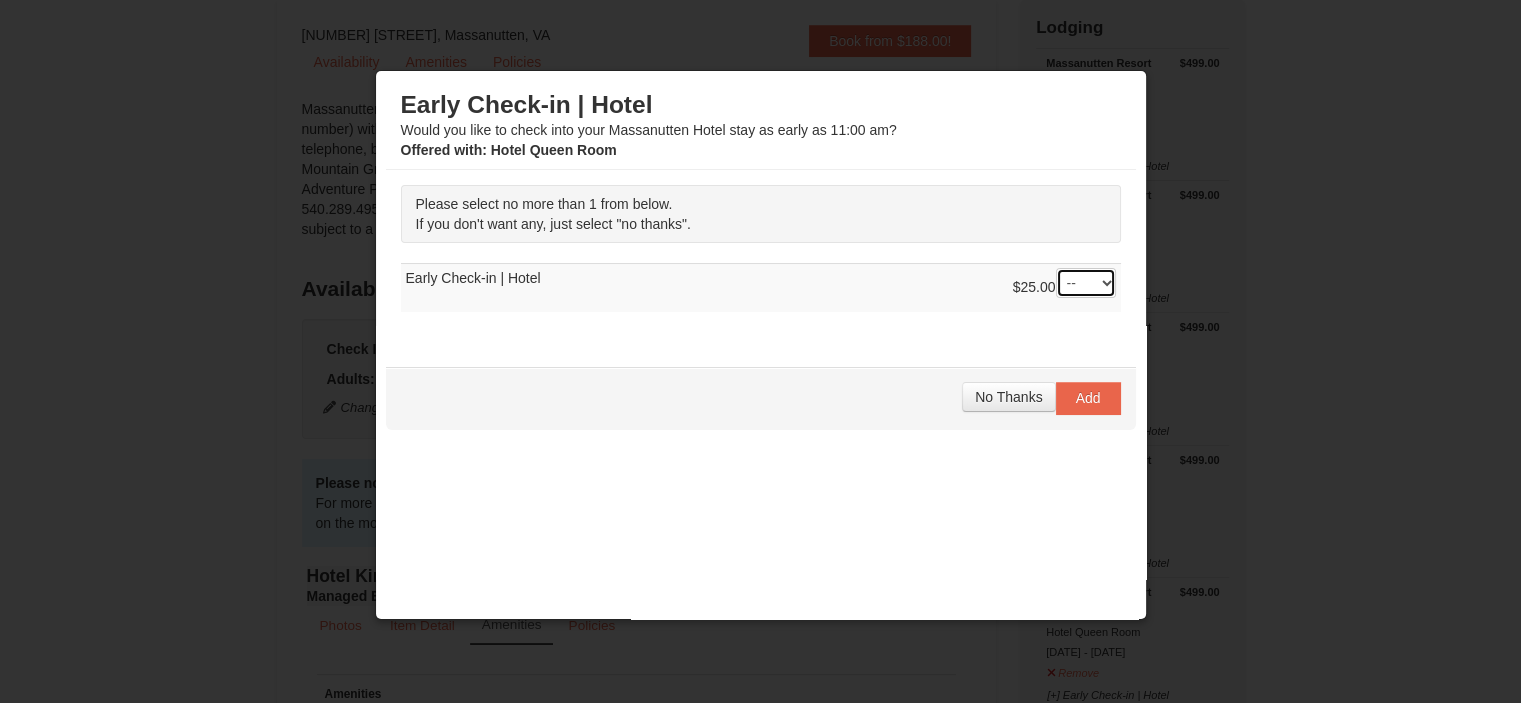 click on "--
01" at bounding box center (1086, 283) 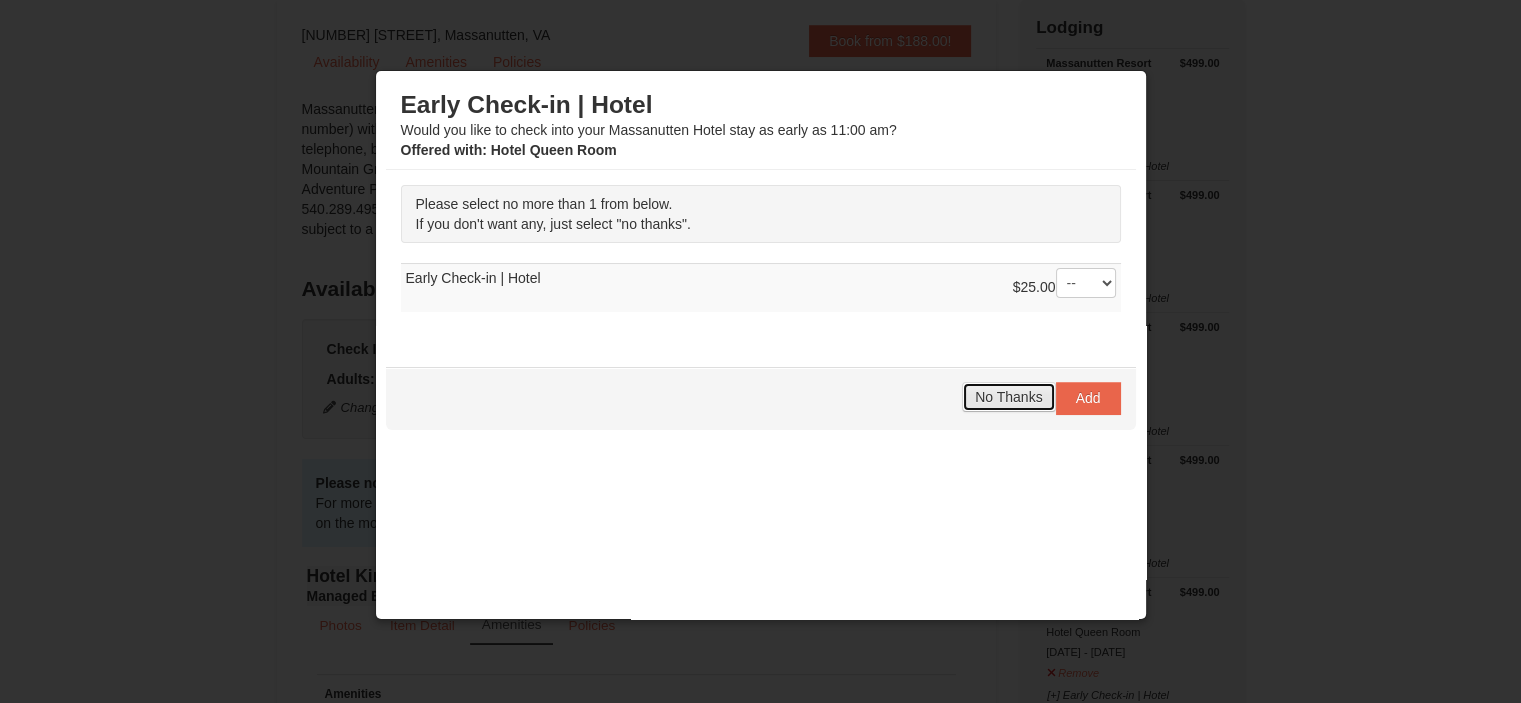 click on "No Thanks" at bounding box center [1008, 397] 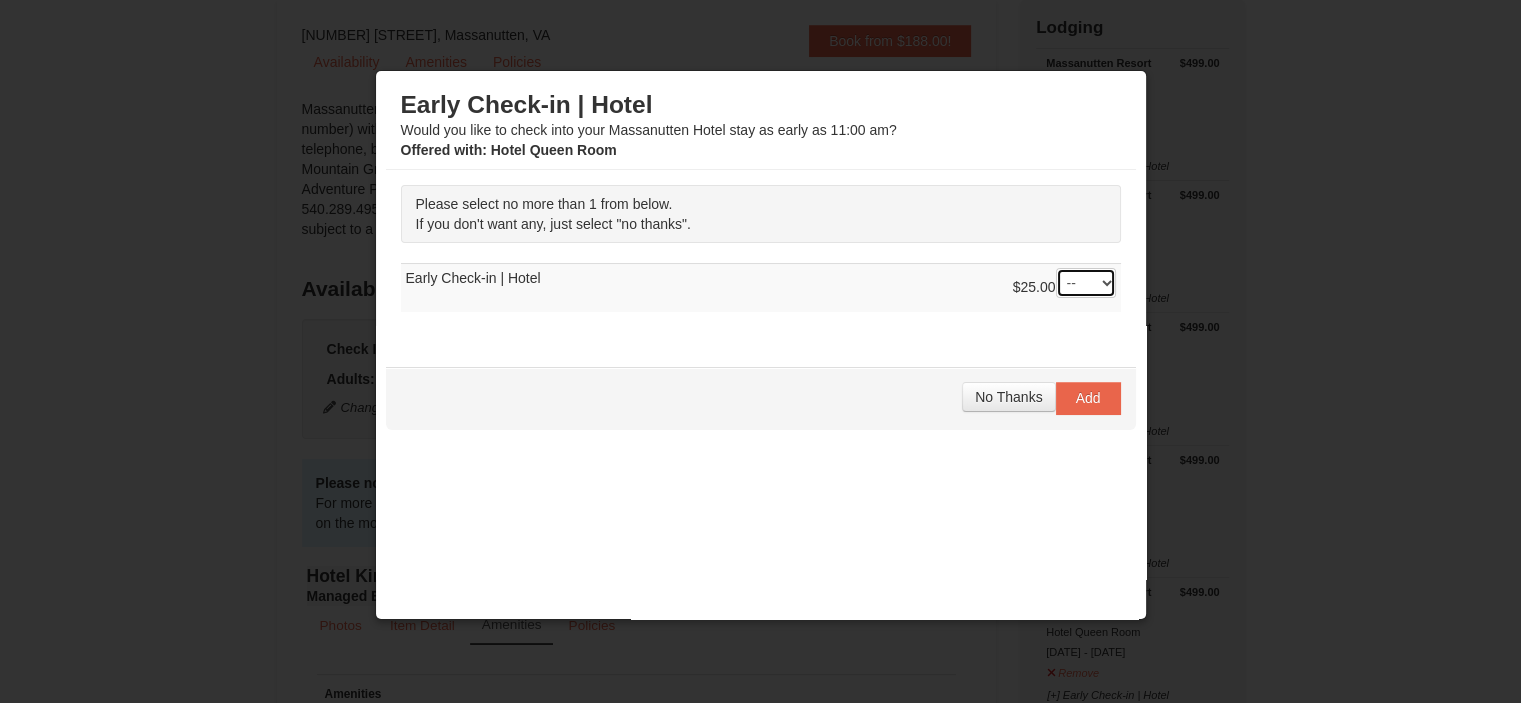 click on "--
01" at bounding box center [1086, 283] 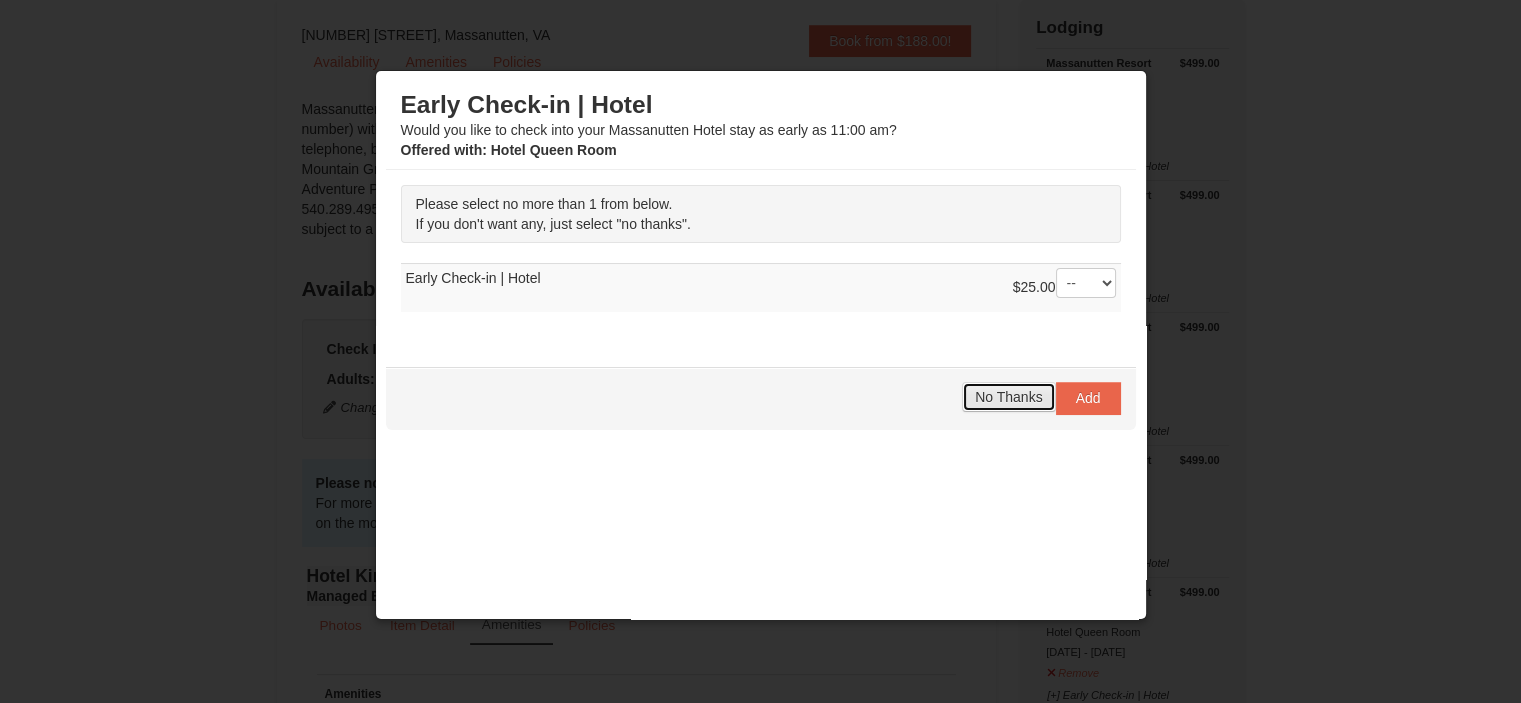 click on "No Thanks" at bounding box center (1008, 397) 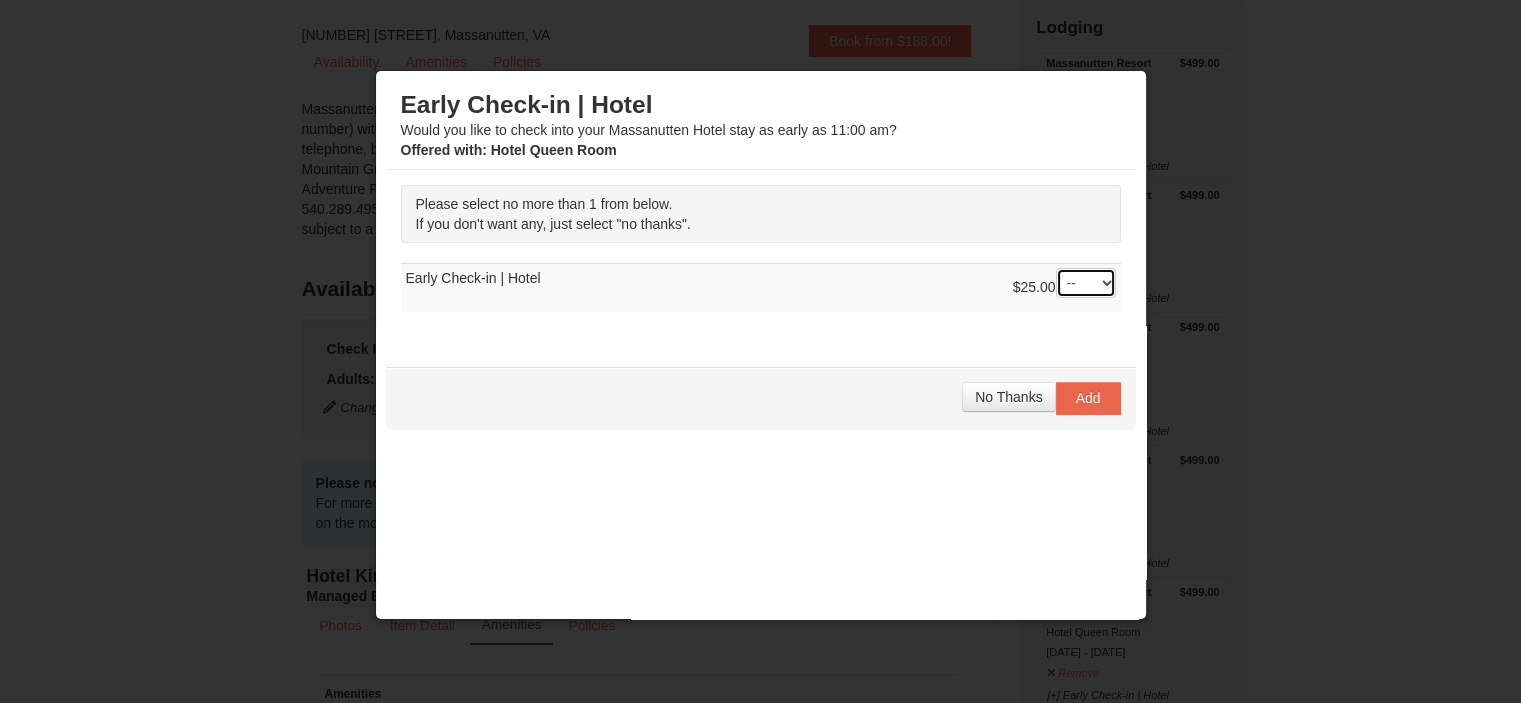 click on "--
01" at bounding box center (1086, 283) 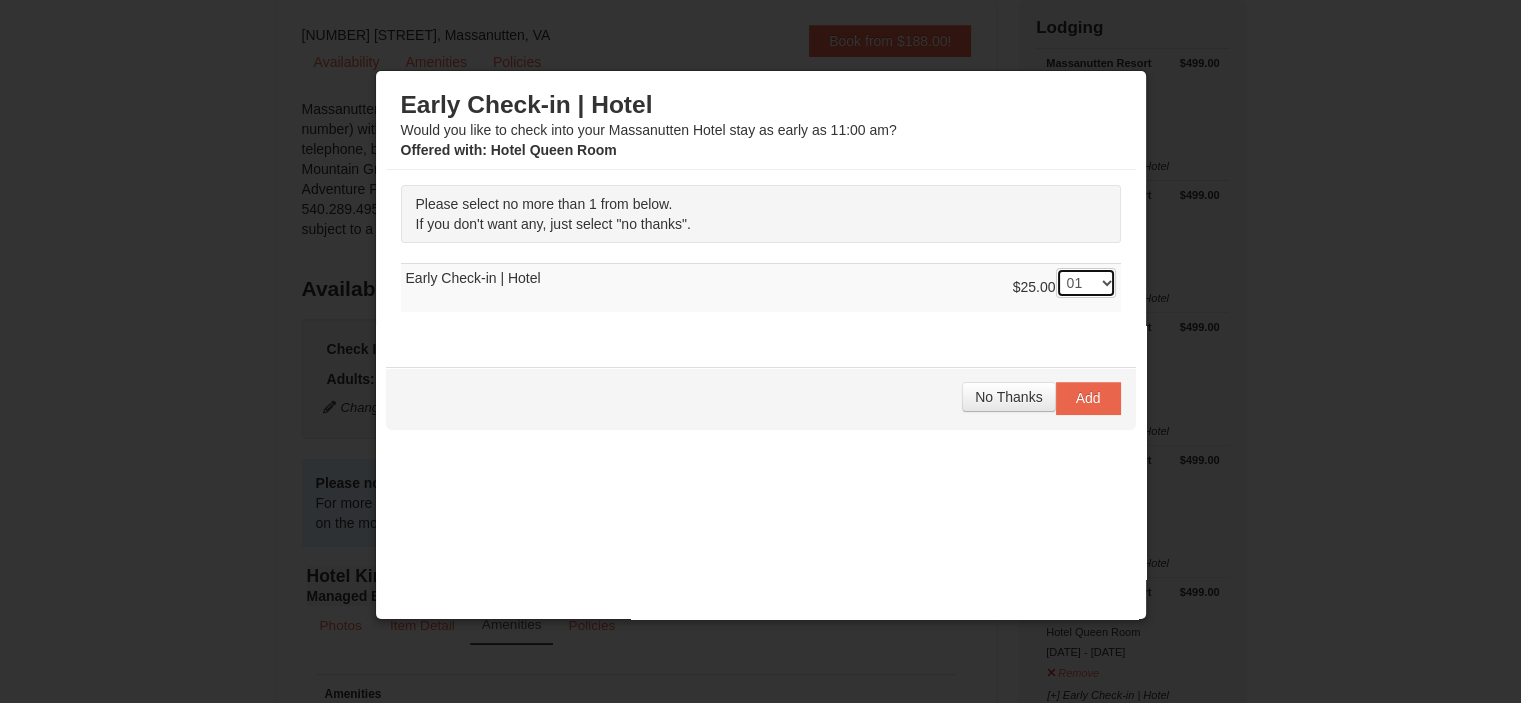 click on "--
01" at bounding box center (1086, 283) 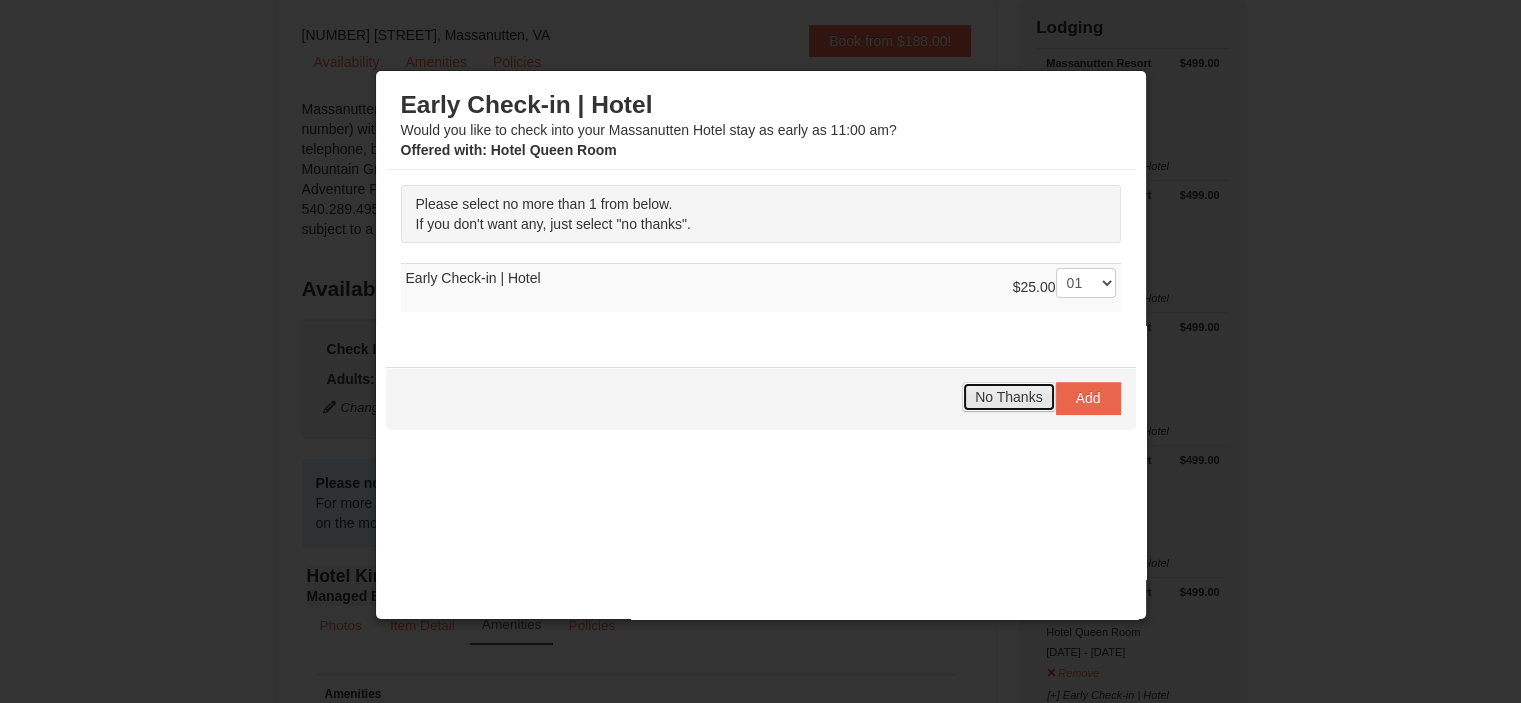 click on "No Thanks" at bounding box center (1008, 397) 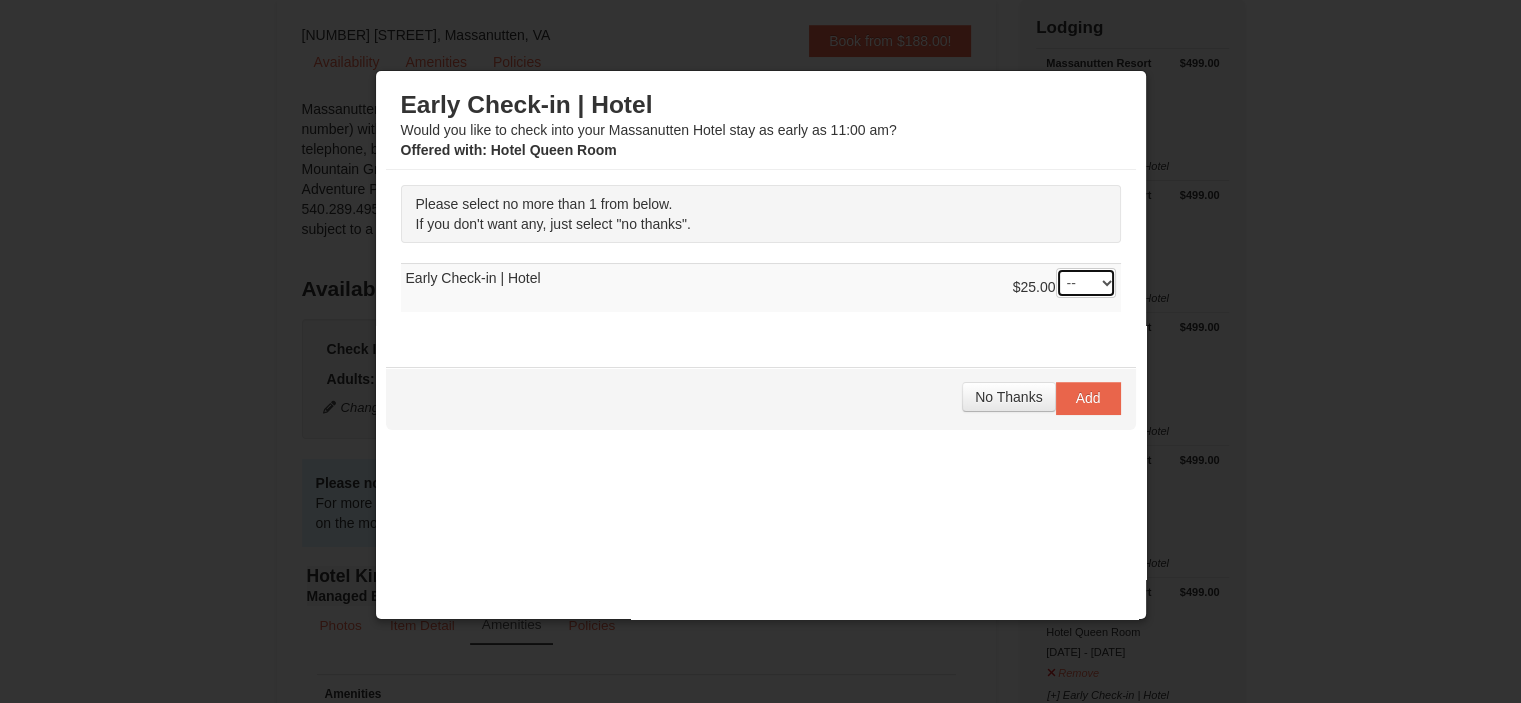 drag, startPoint x: 1064, startPoint y: 277, endPoint x: 1070, endPoint y: 294, distance: 18.027756 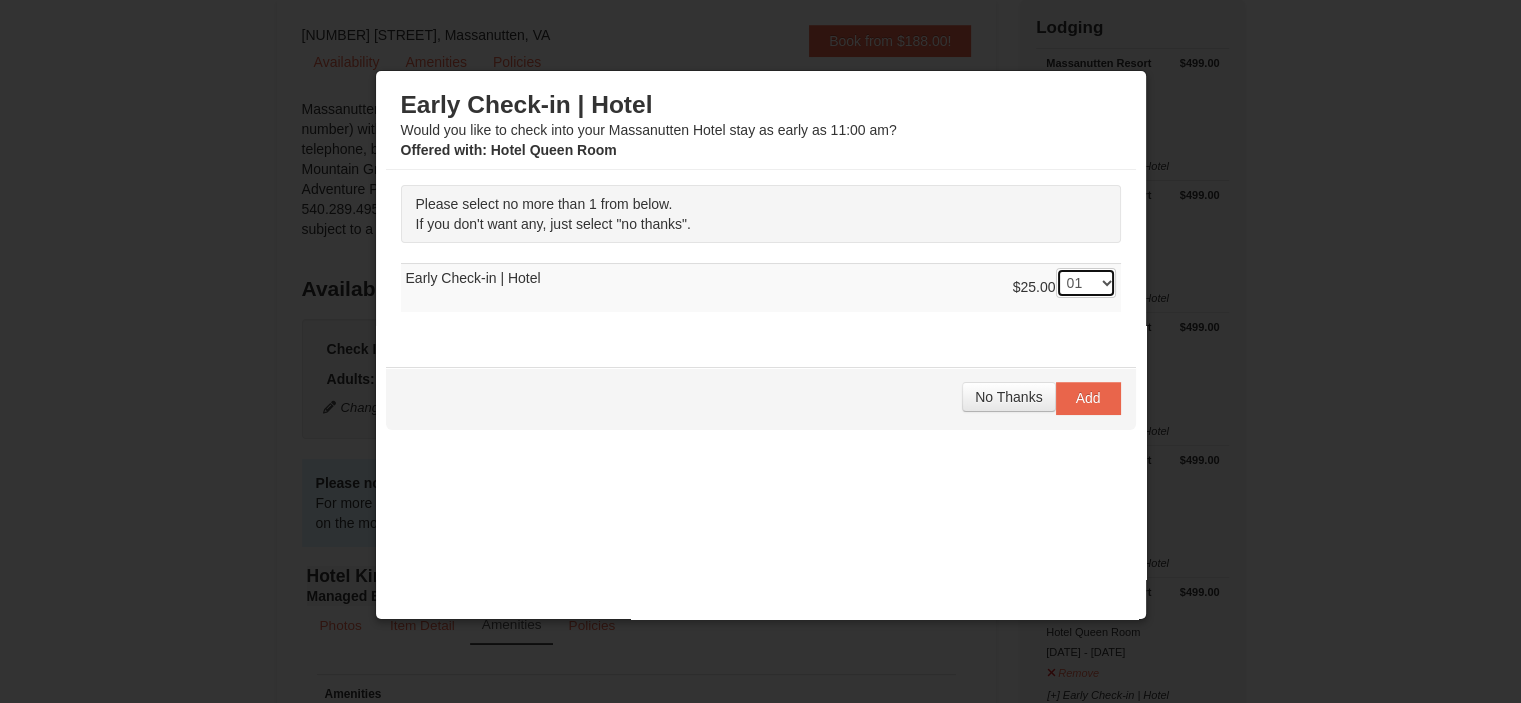 click on "--
01" at bounding box center [1086, 283] 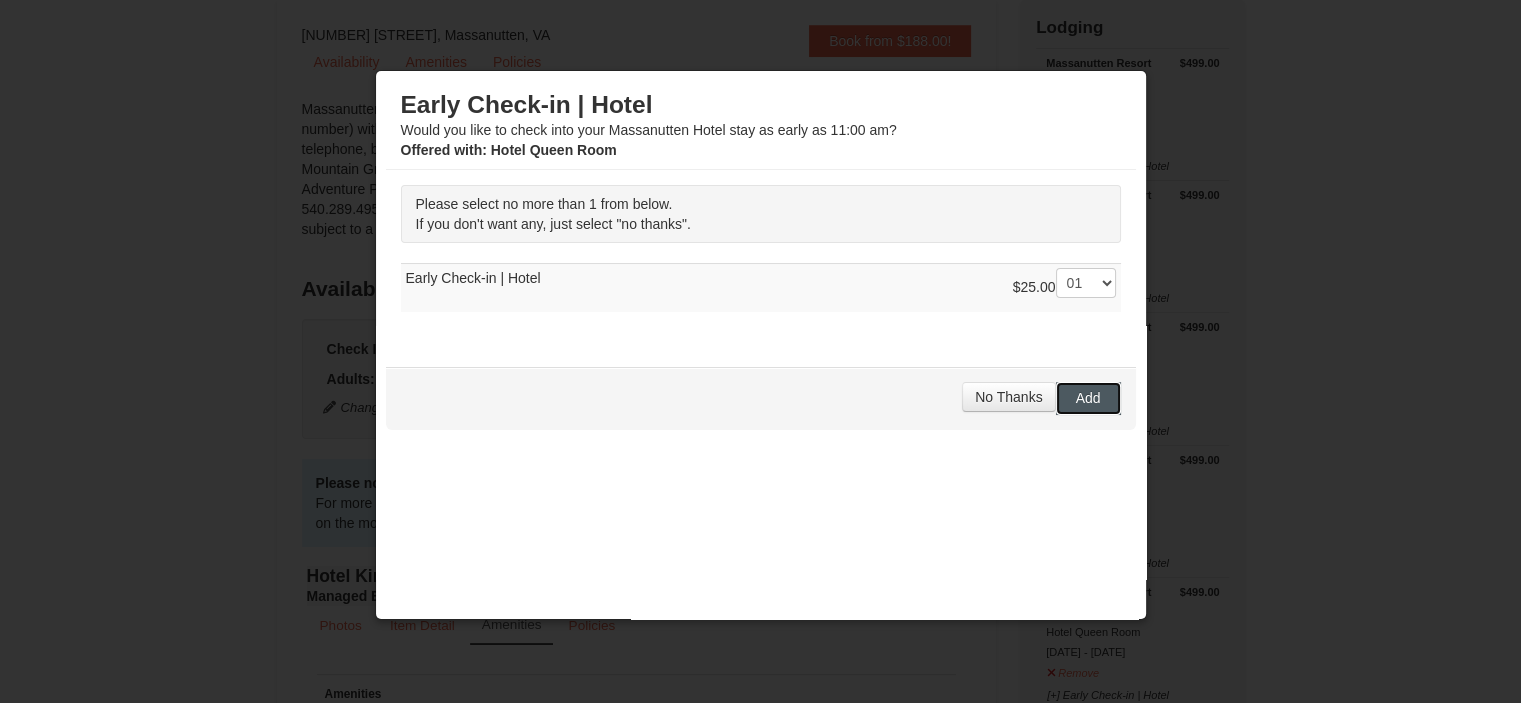 click on "Add" at bounding box center [1088, 398] 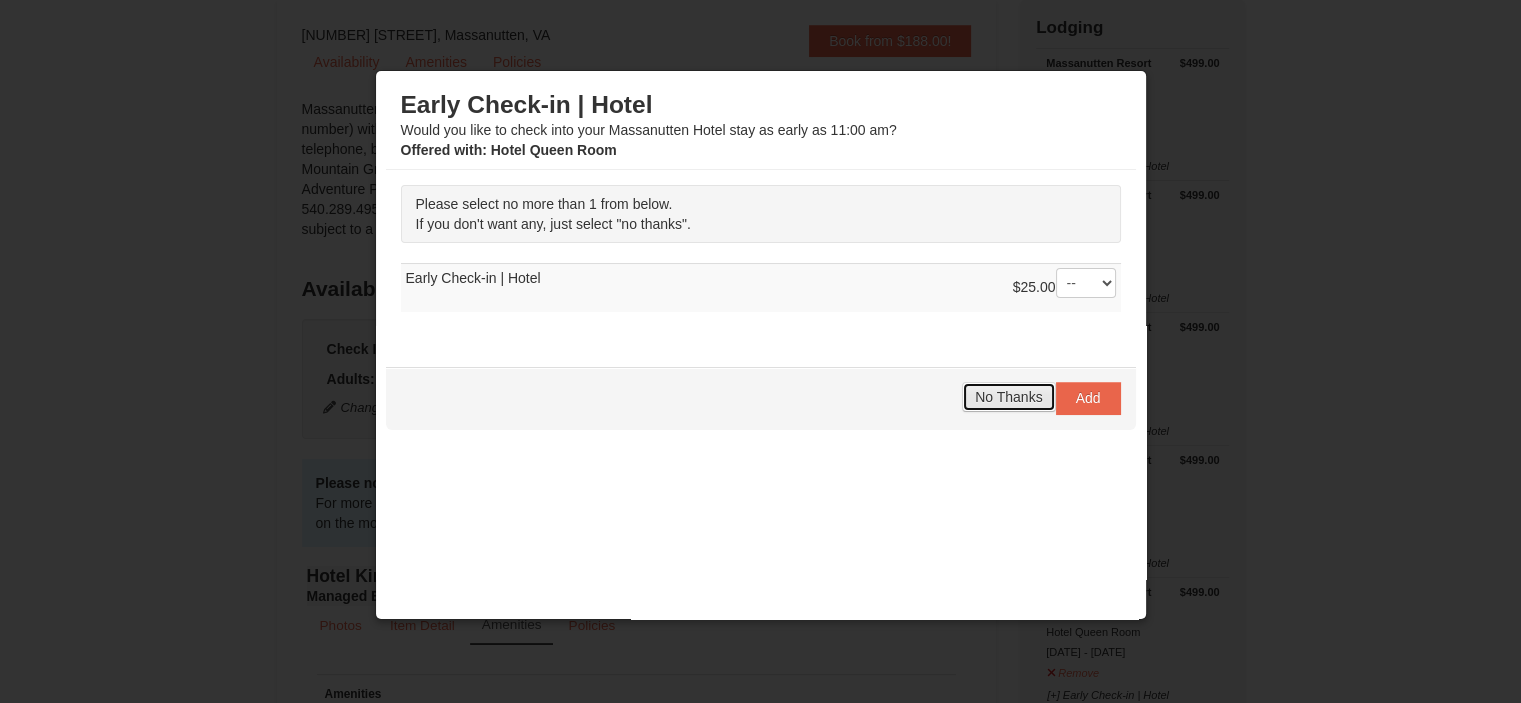 click on "No Thanks" at bounding box center [1008, 397] 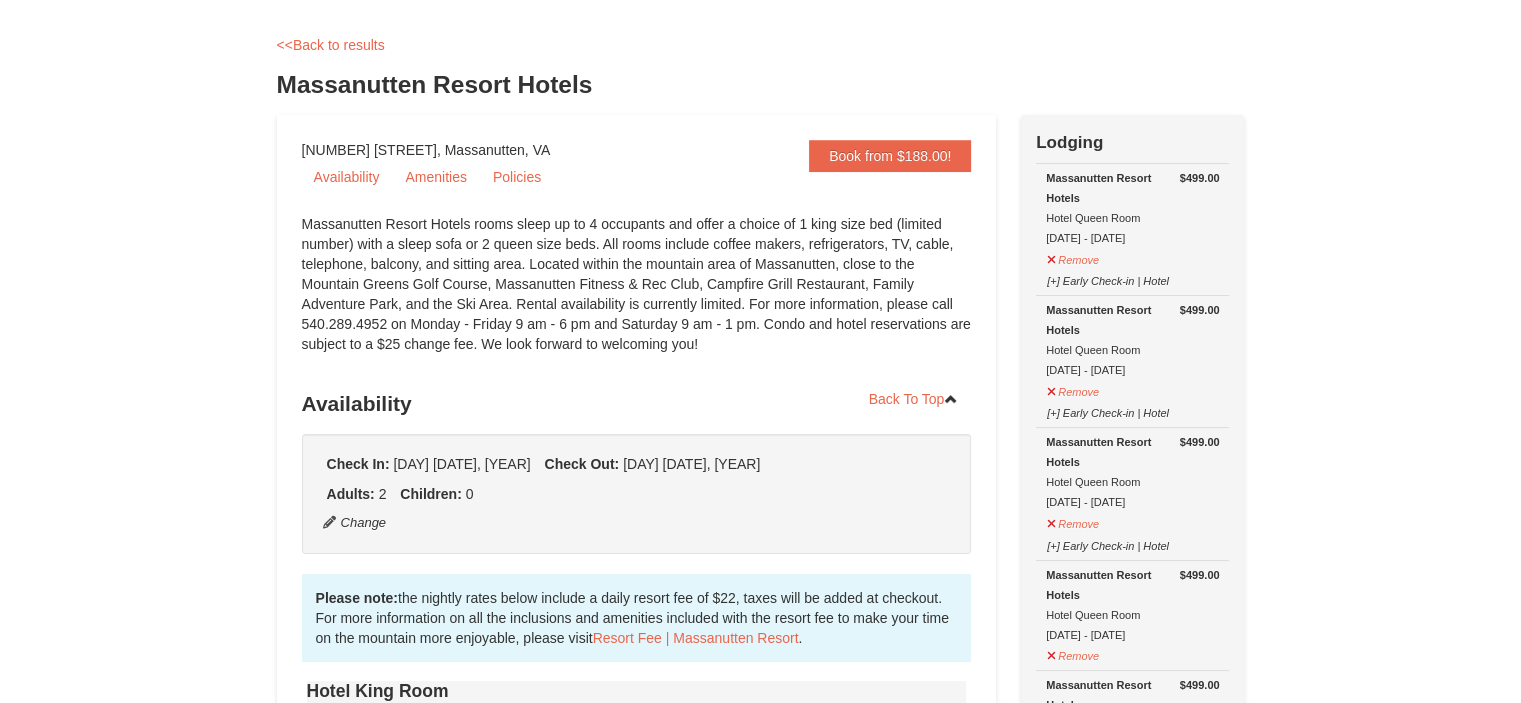 scroll, scrollTop: 76, scrollLeft: 0, axis: vertical 